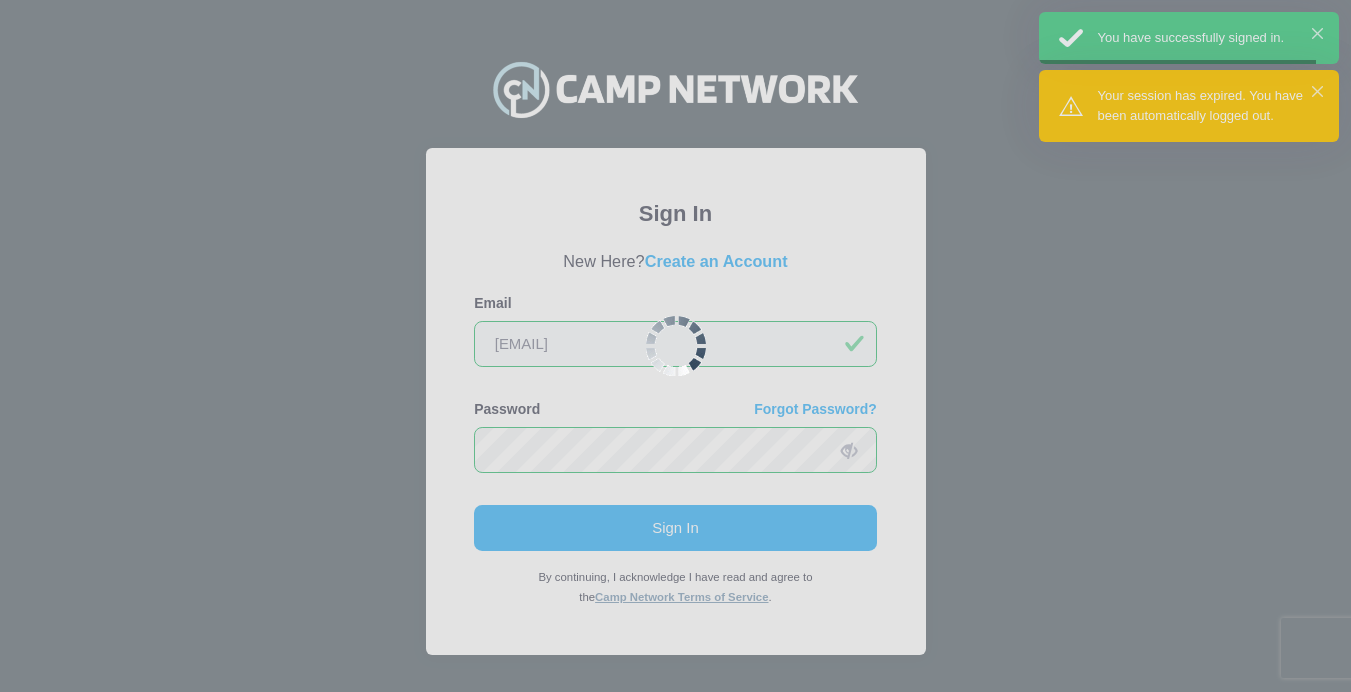 scroll, scrollTop: 0, scrollLeft: 0, axis: both 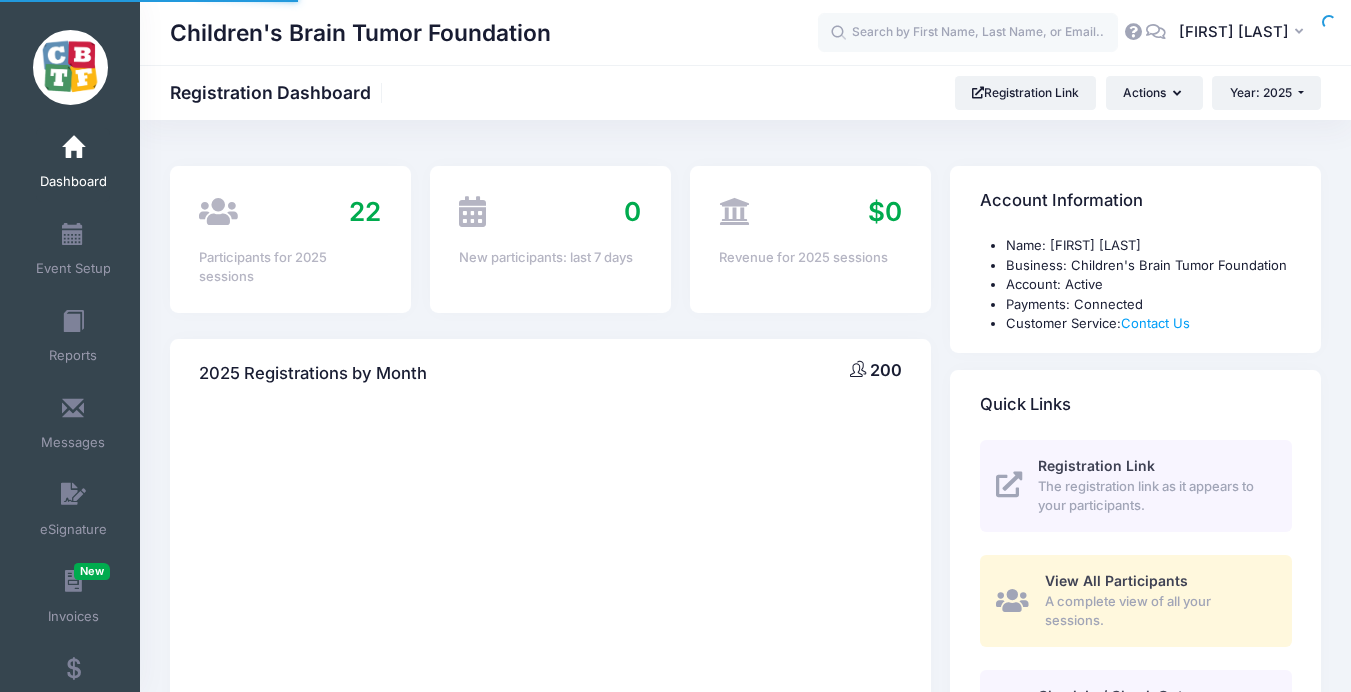 select 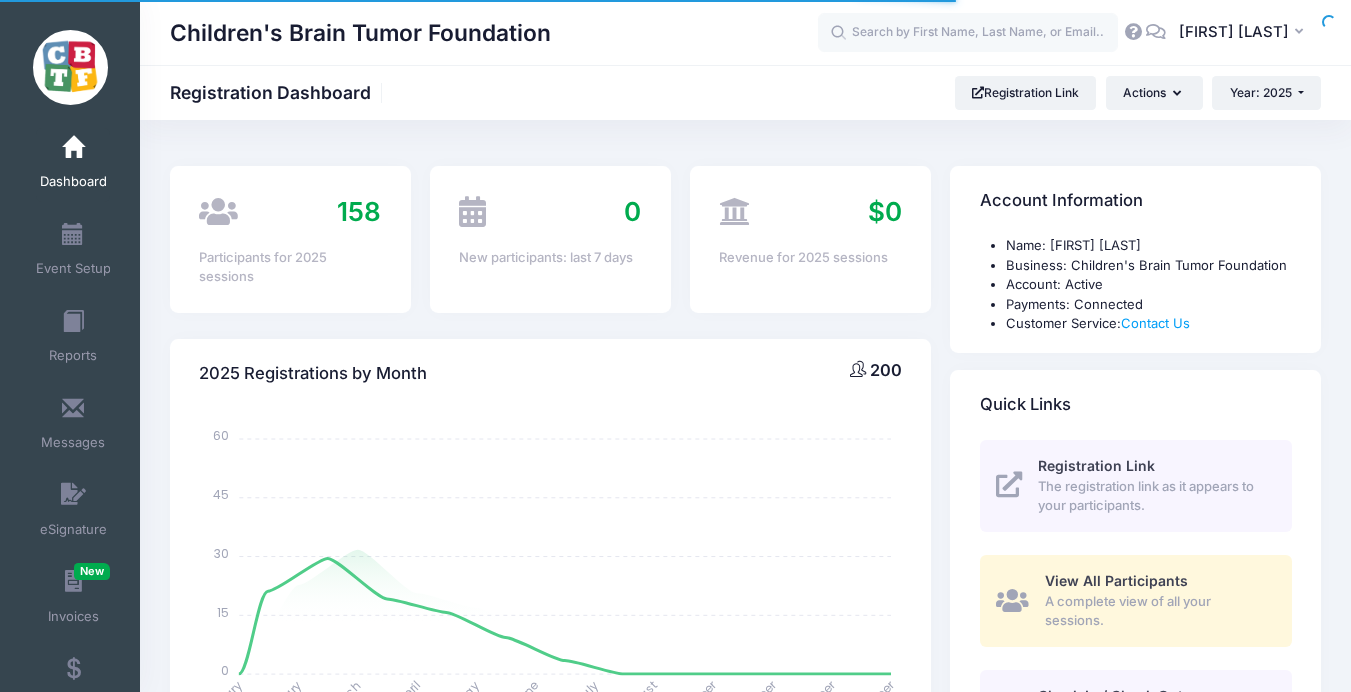 scroll, scrollTop: 0, scrollLeft: 0, axis: both 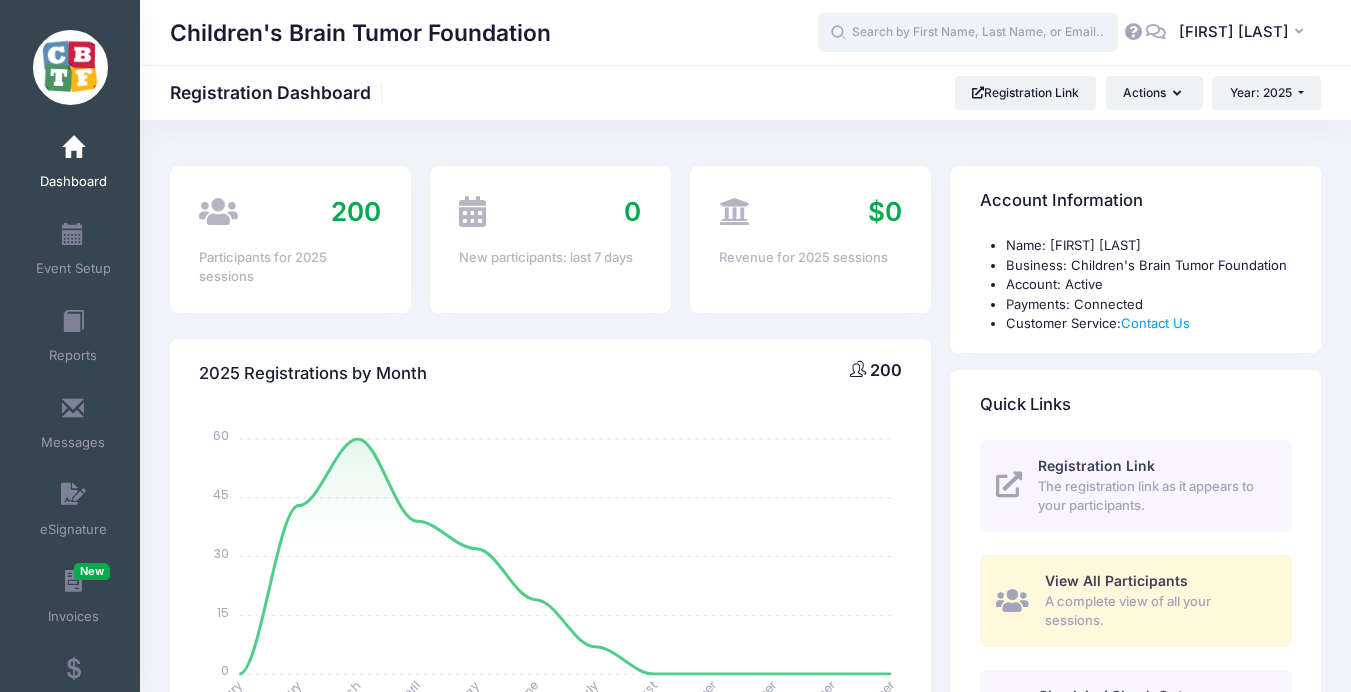 click at bounding box center [968, 33] 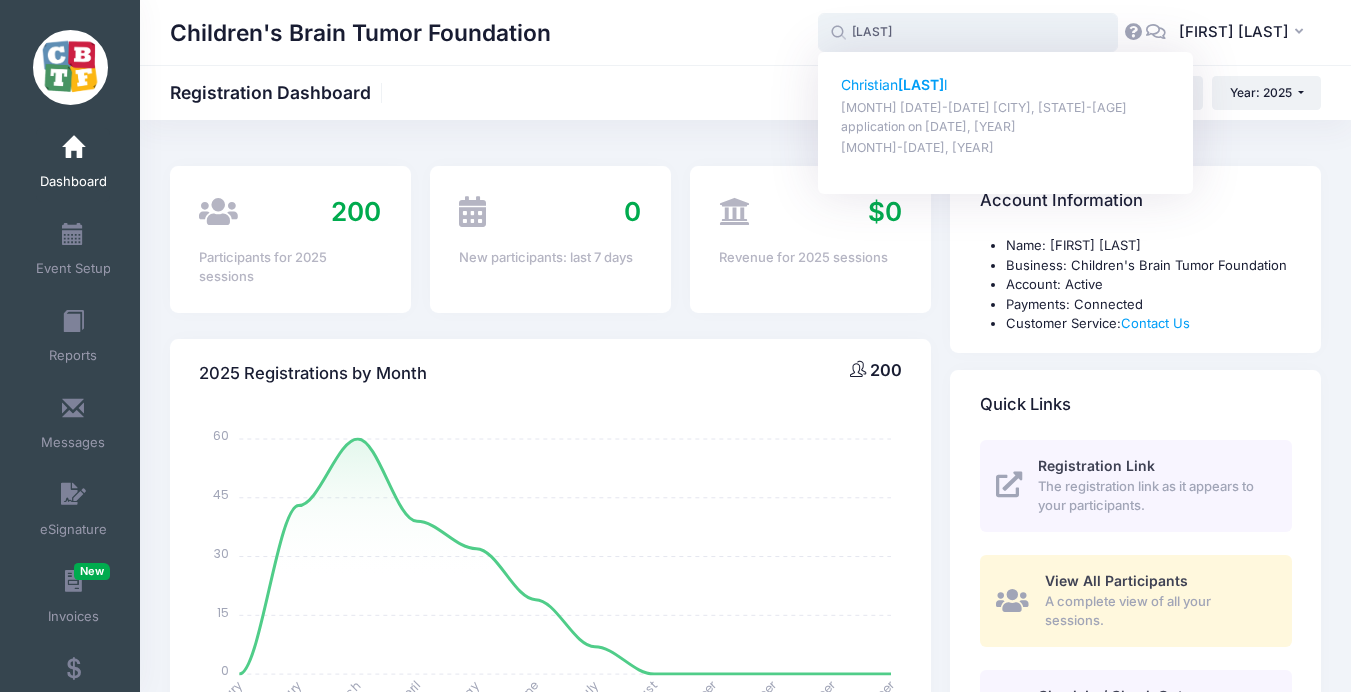 click on "Reich" at bounding box center (921, 84) 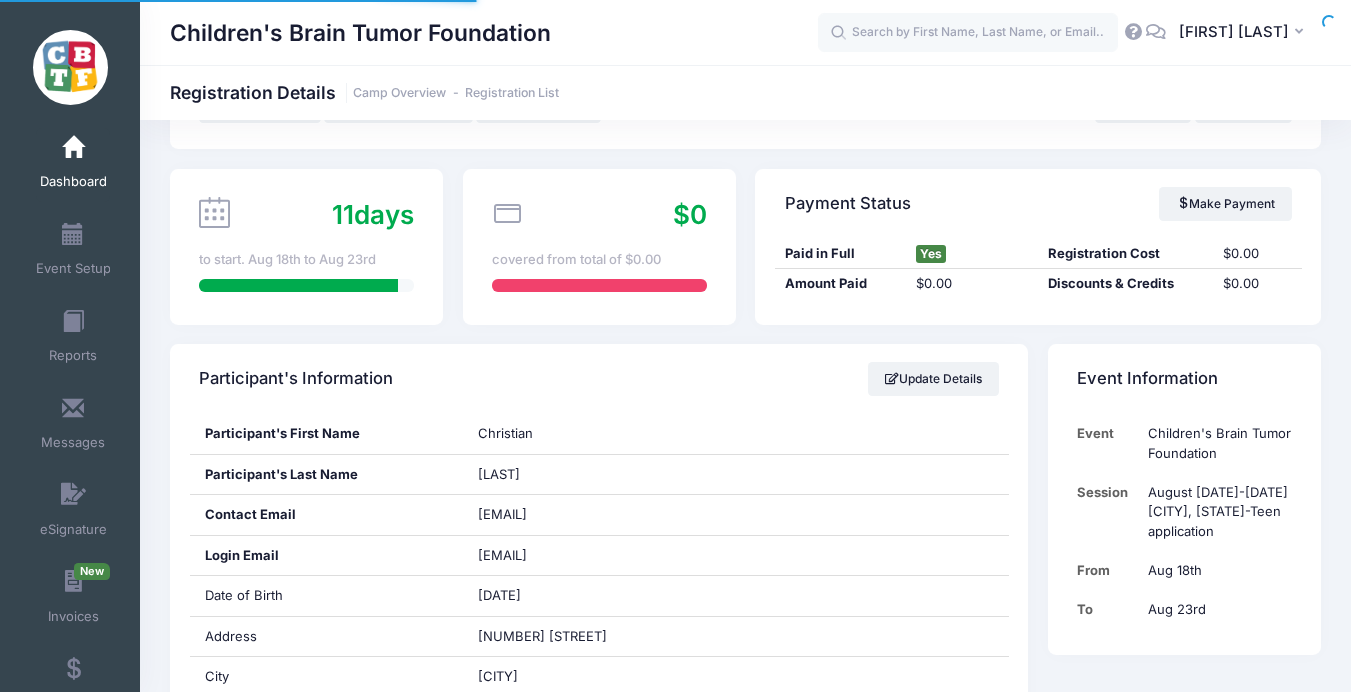 scroll, scrollTop: 0, scrollLeft: 0, axis: both 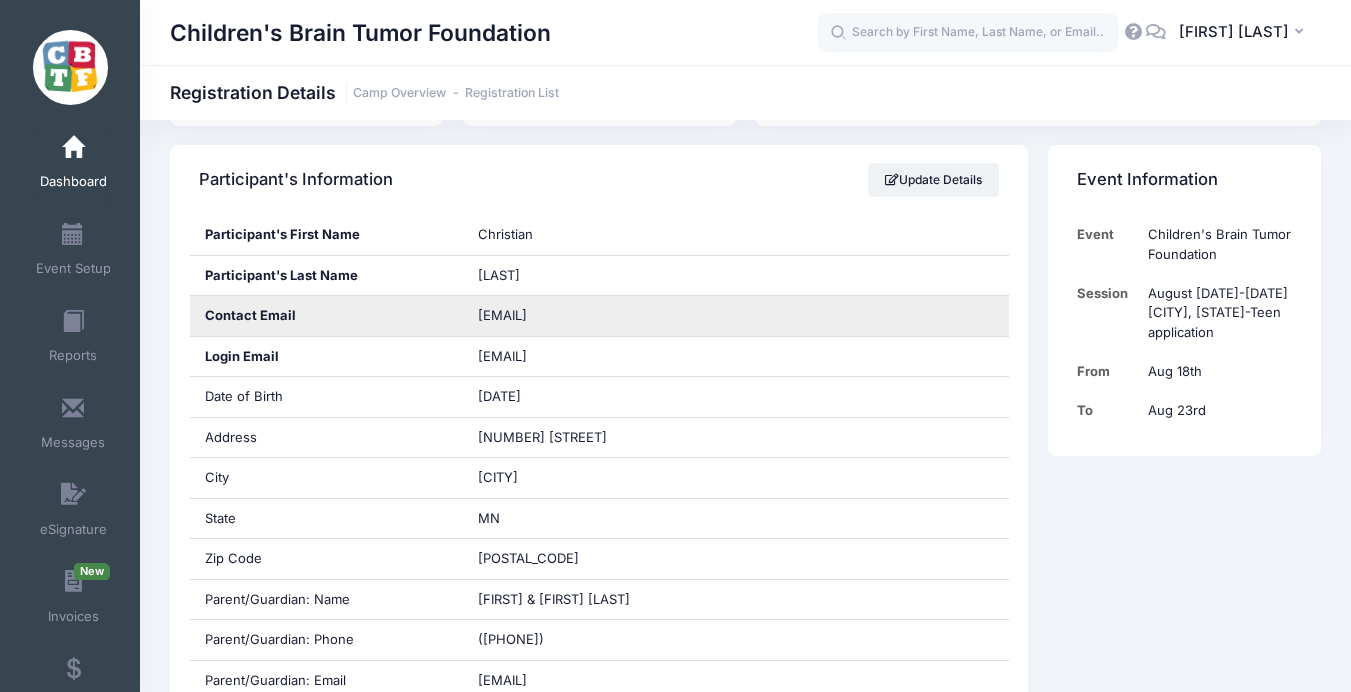drag, startPoint x: 683, startPoint y: 309, endPoint x: 455, endPoint y: 309, distance: 228 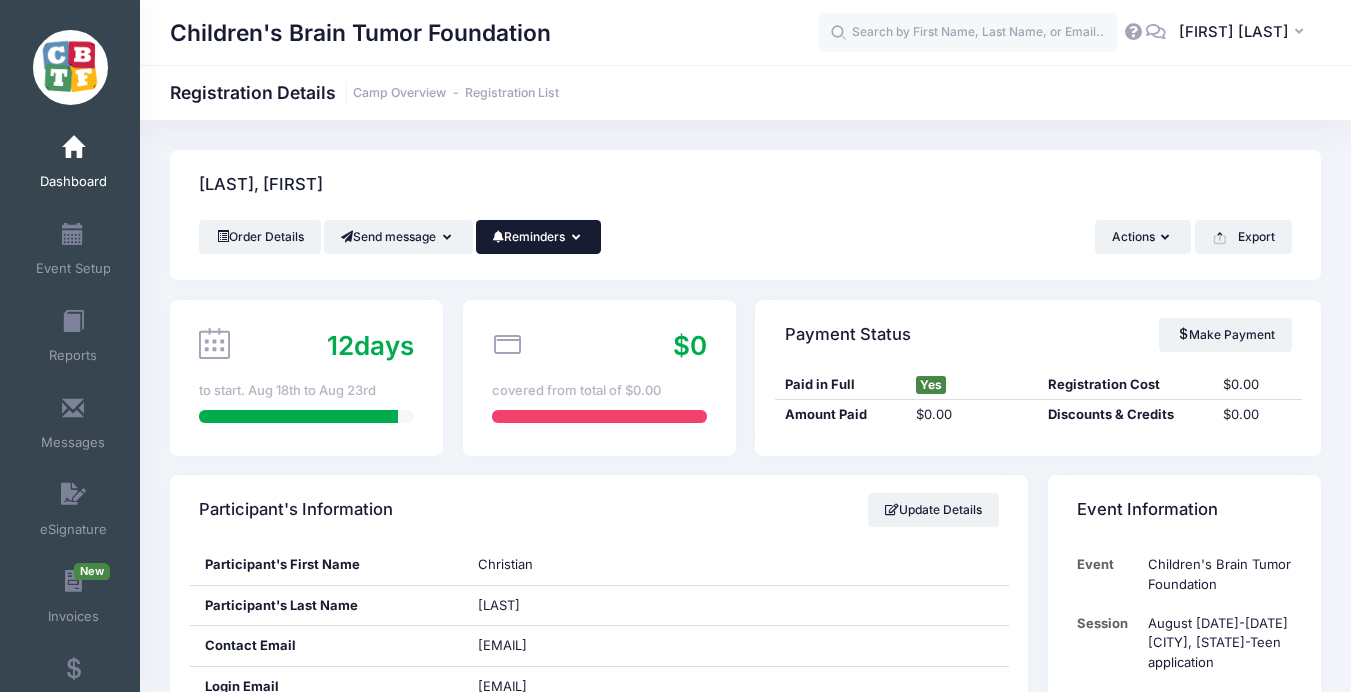 scroll, scrollTop: 0, scrollLeft: 0, axis: both 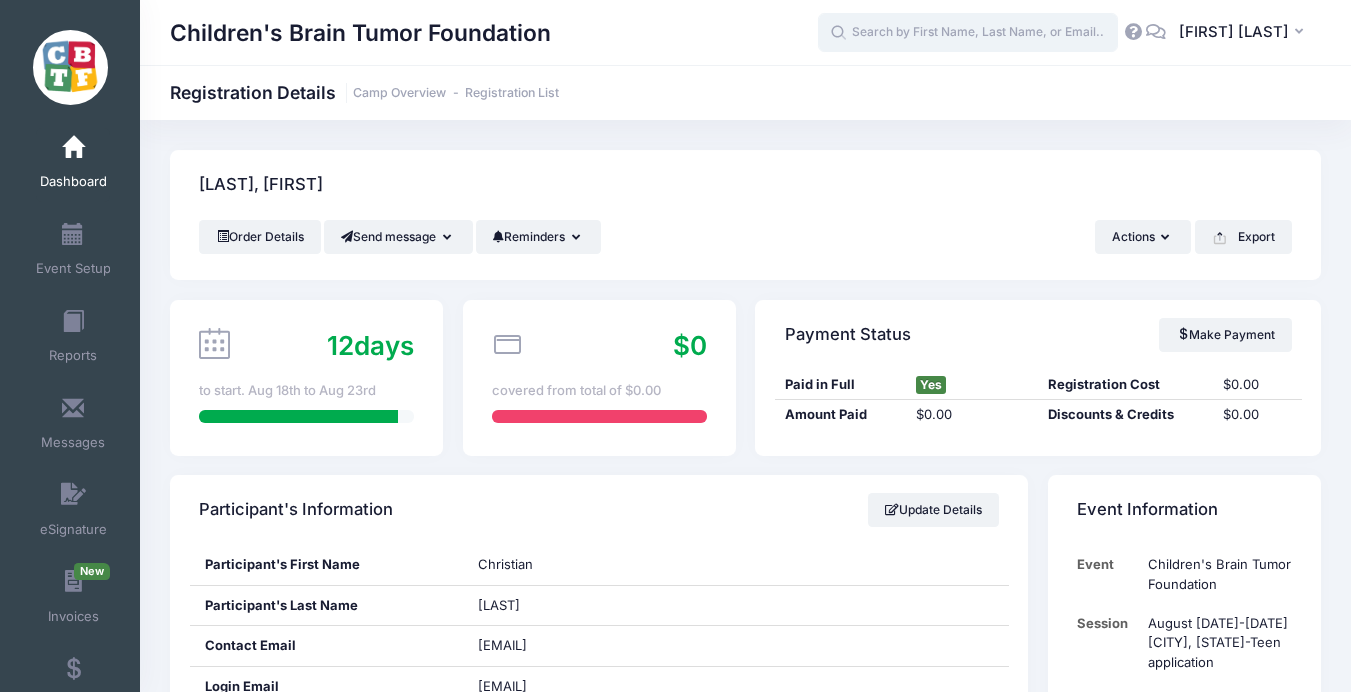 click at bounding box center [968, 33] 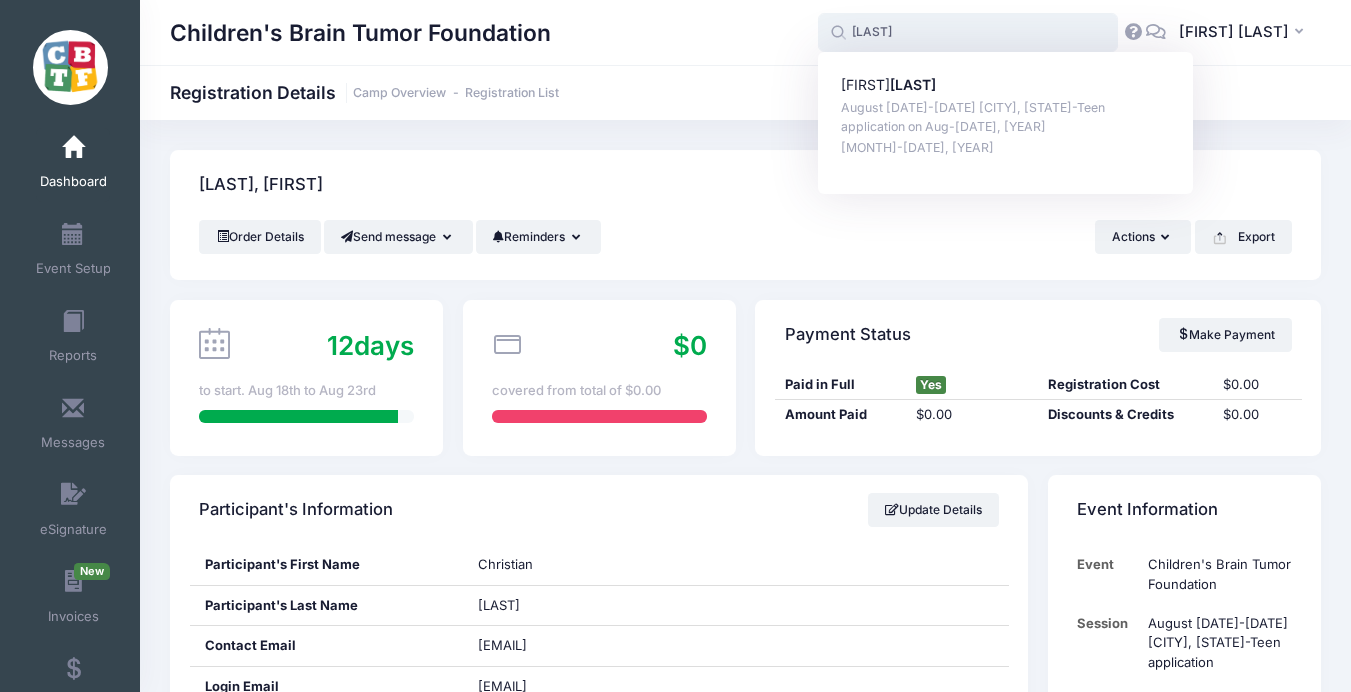 click on "[MONTH]-[DATE] [CITY], [STATE]-[AGE_GROUP] application on [DATE]-[YEAR]" at bounding box center [1006, 117] 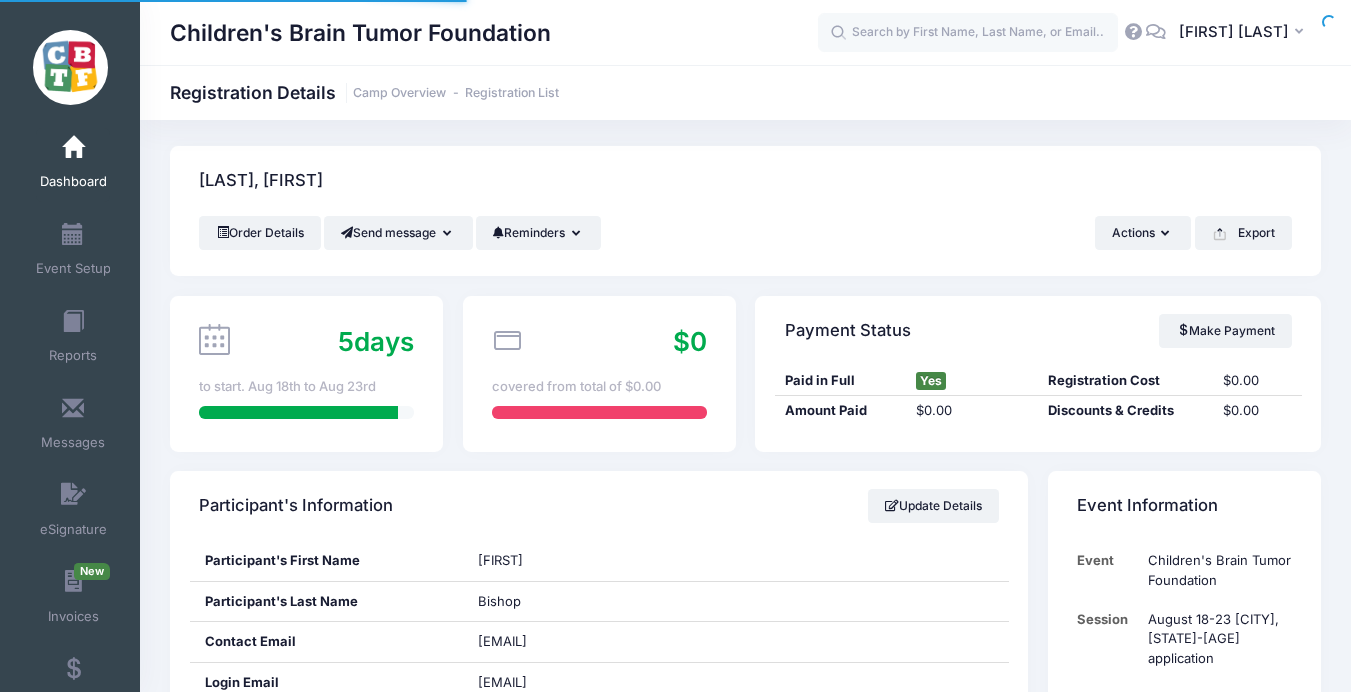 scroll, scrollTop: 301, scrollLeft: 0, axis: vertical 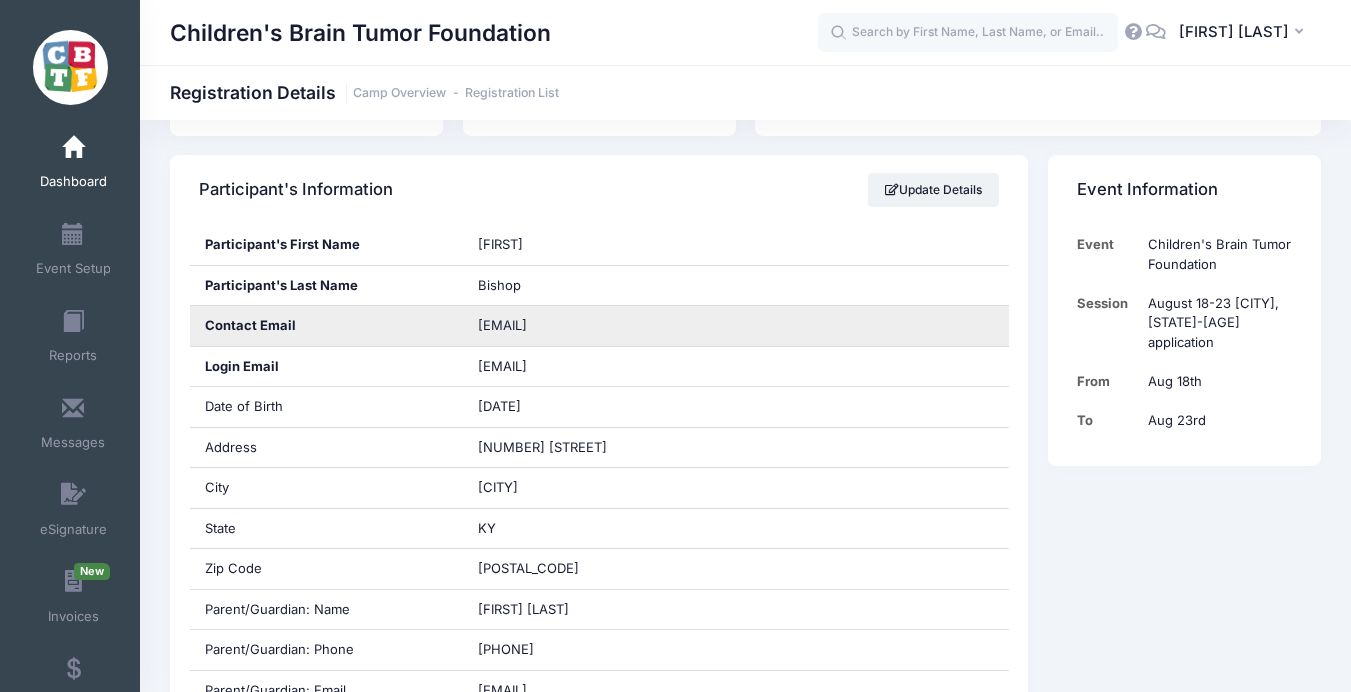 drag, startPoint x: 663, startPoint y: 321, endPoint x: 455, endPoint y: 321, distance: 208 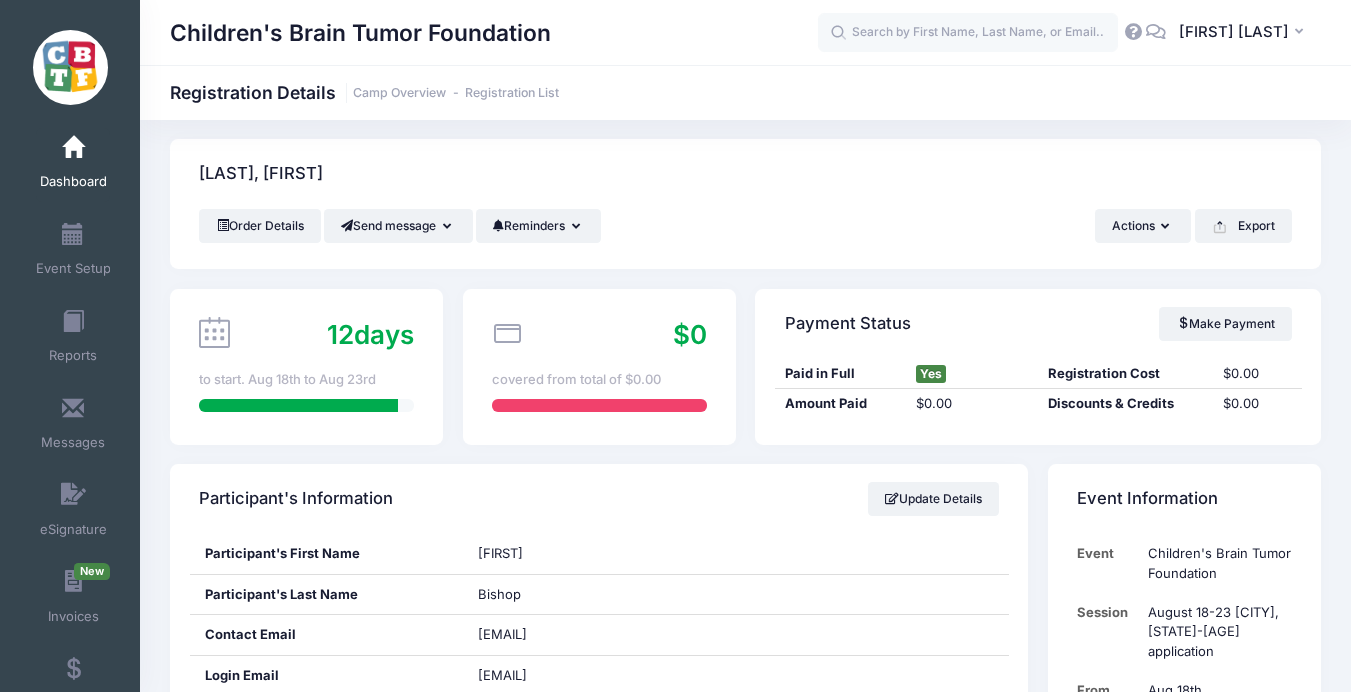scroll, scrollTop: 0, scrollLeft: 0, axis: both 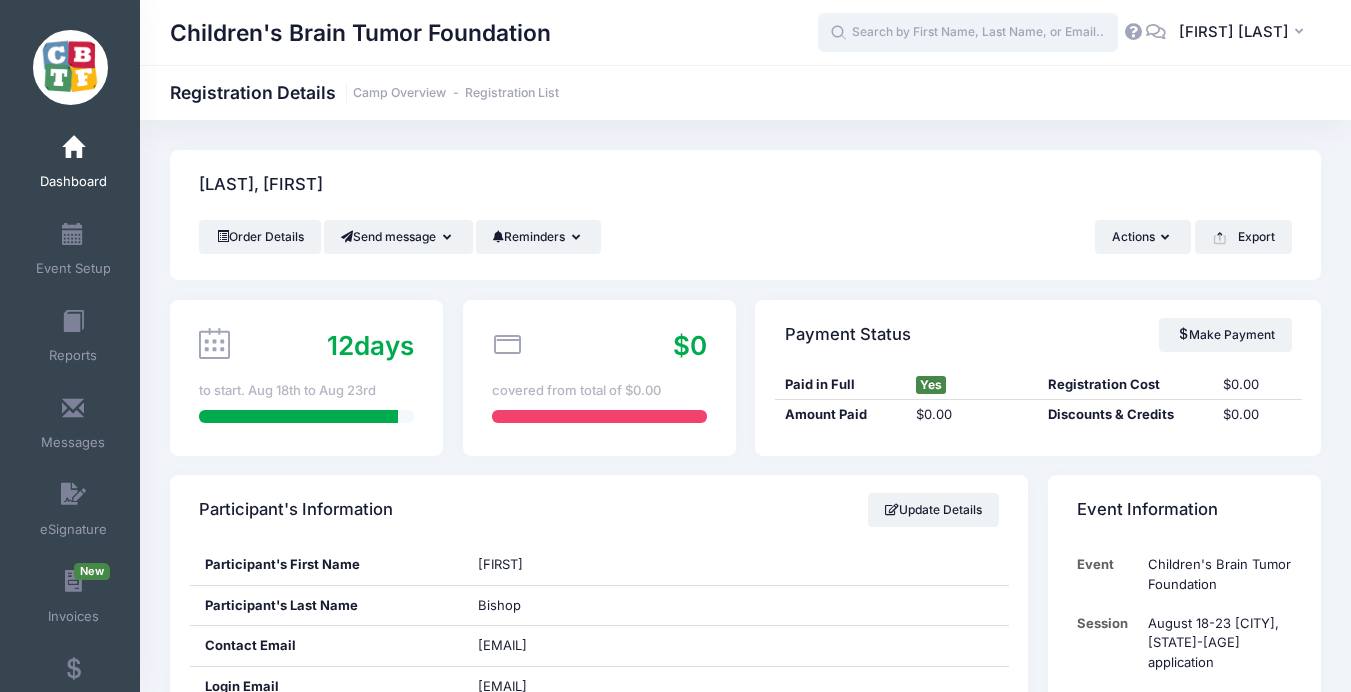 click at bounding box center [968, 33] 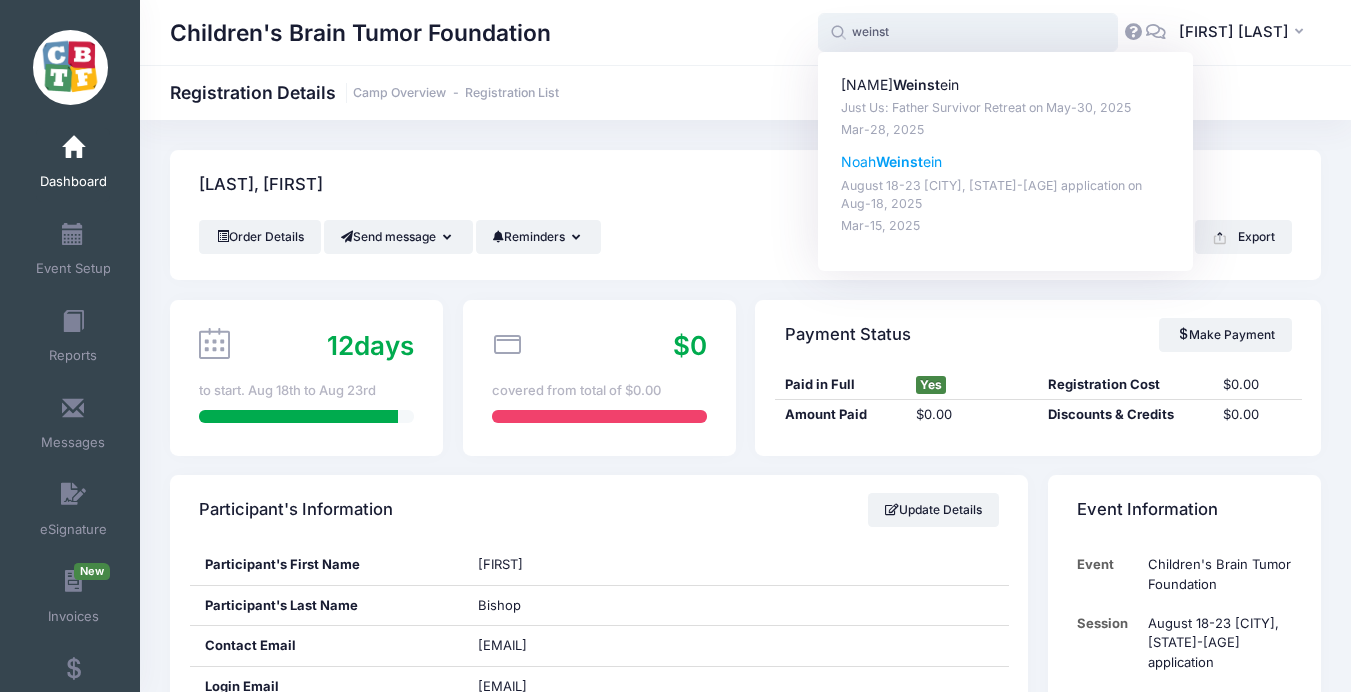 click on "August 18-23 Jackson, MI-Teen application on Aug-18, 2025" at bounding box center [1006, 195] 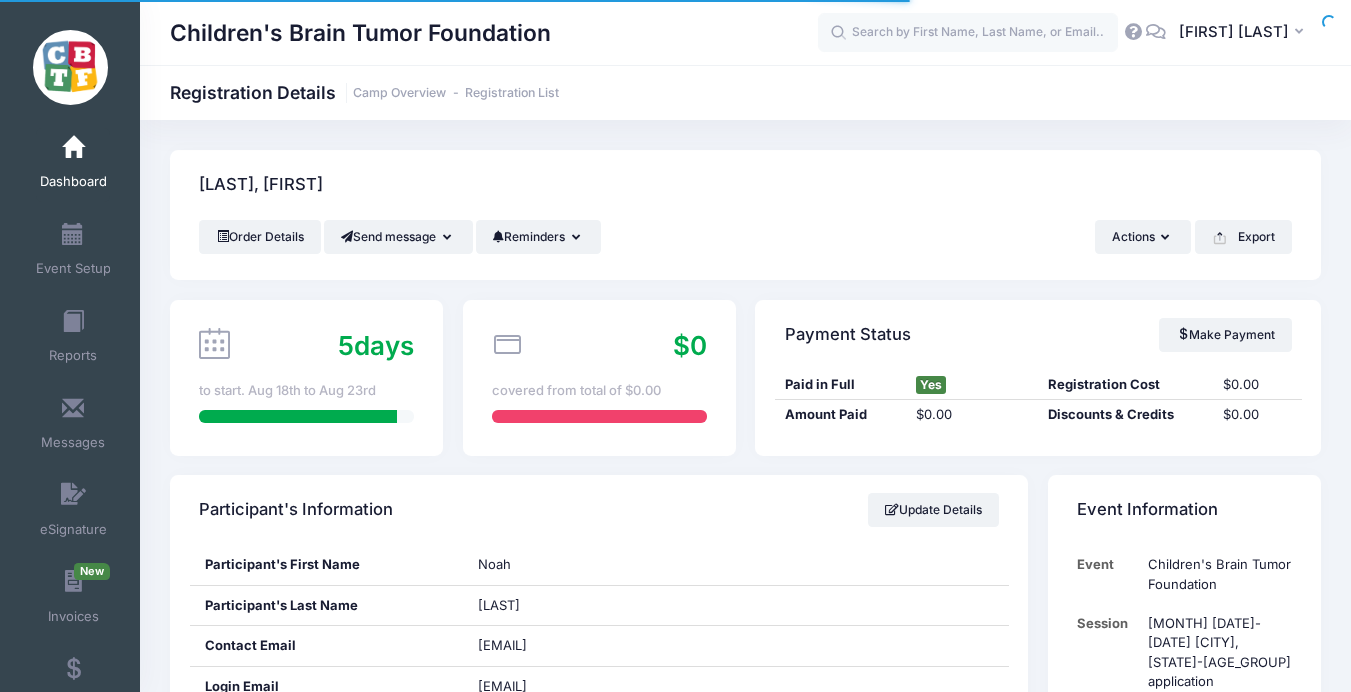 scroll, scrollTop: 147, scrollLeft: 0, axis: vertical 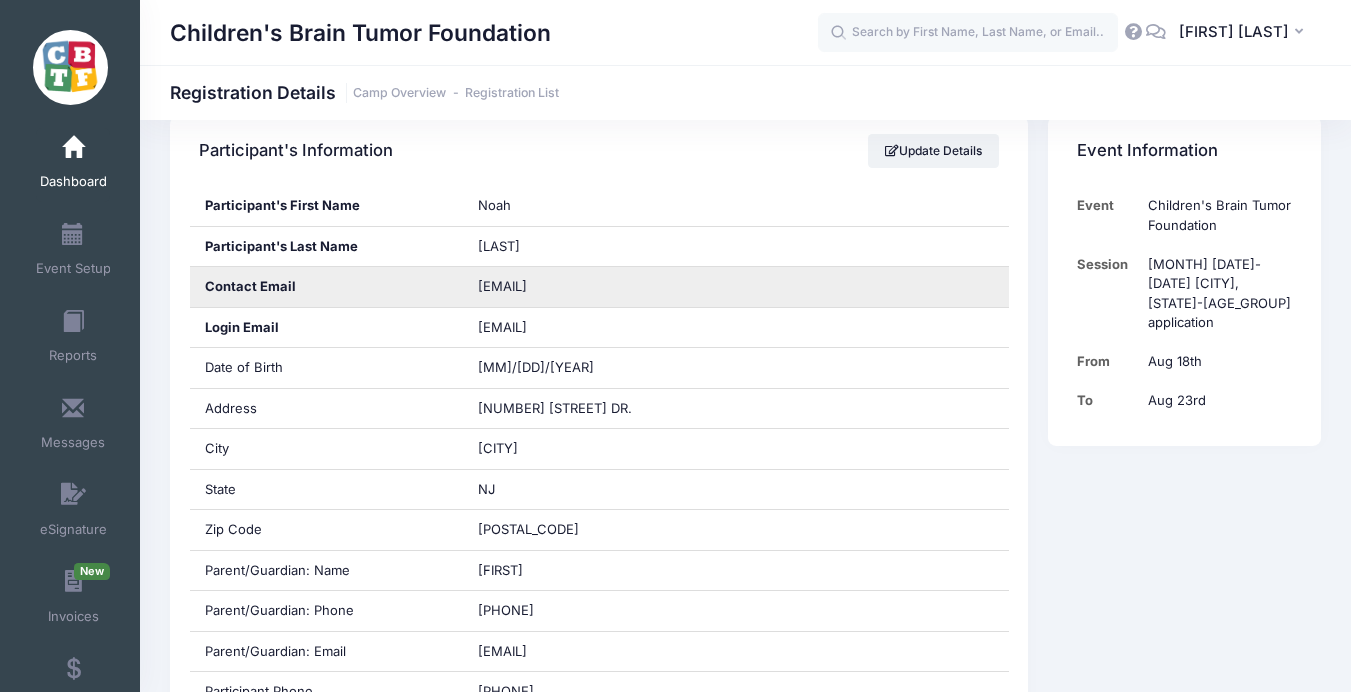 drag, startPoint x: 703, startPoint y: 290, endPoint x: 461, endPoint y: 290, distance: 242 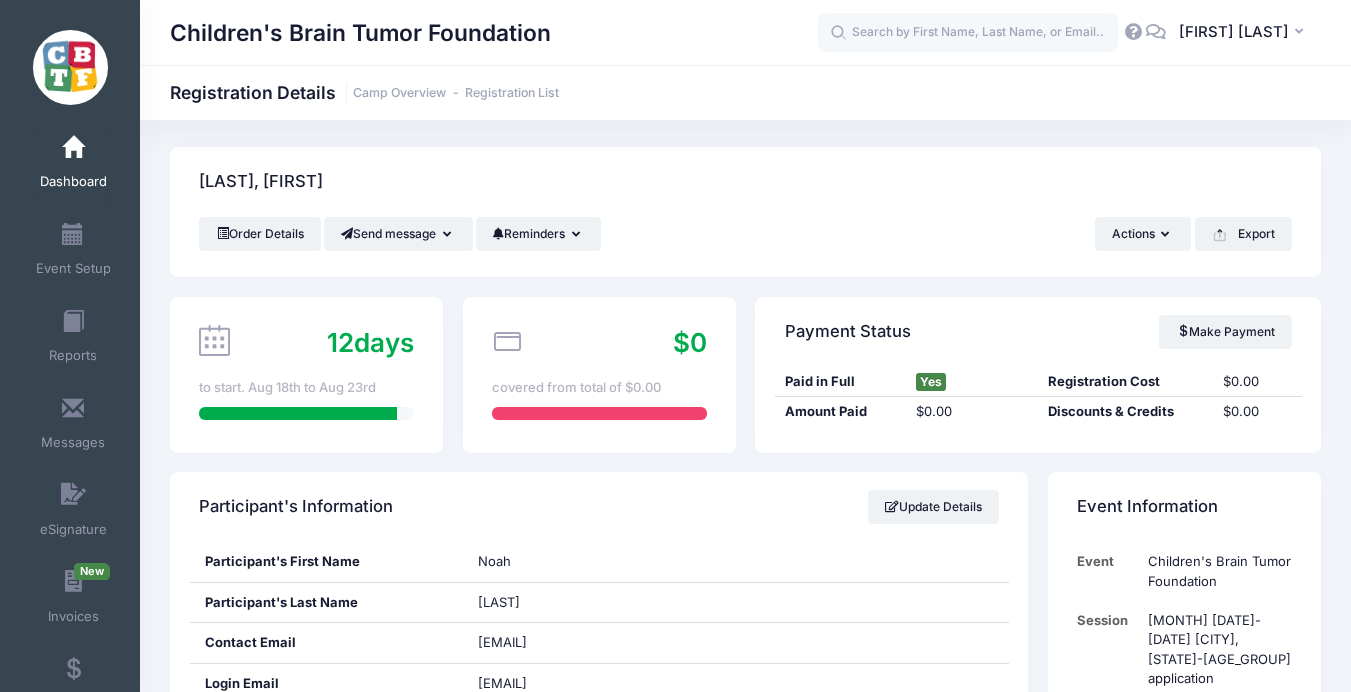 scroll, scrollTop: 4, scrollLeft: 0, axis: vertical 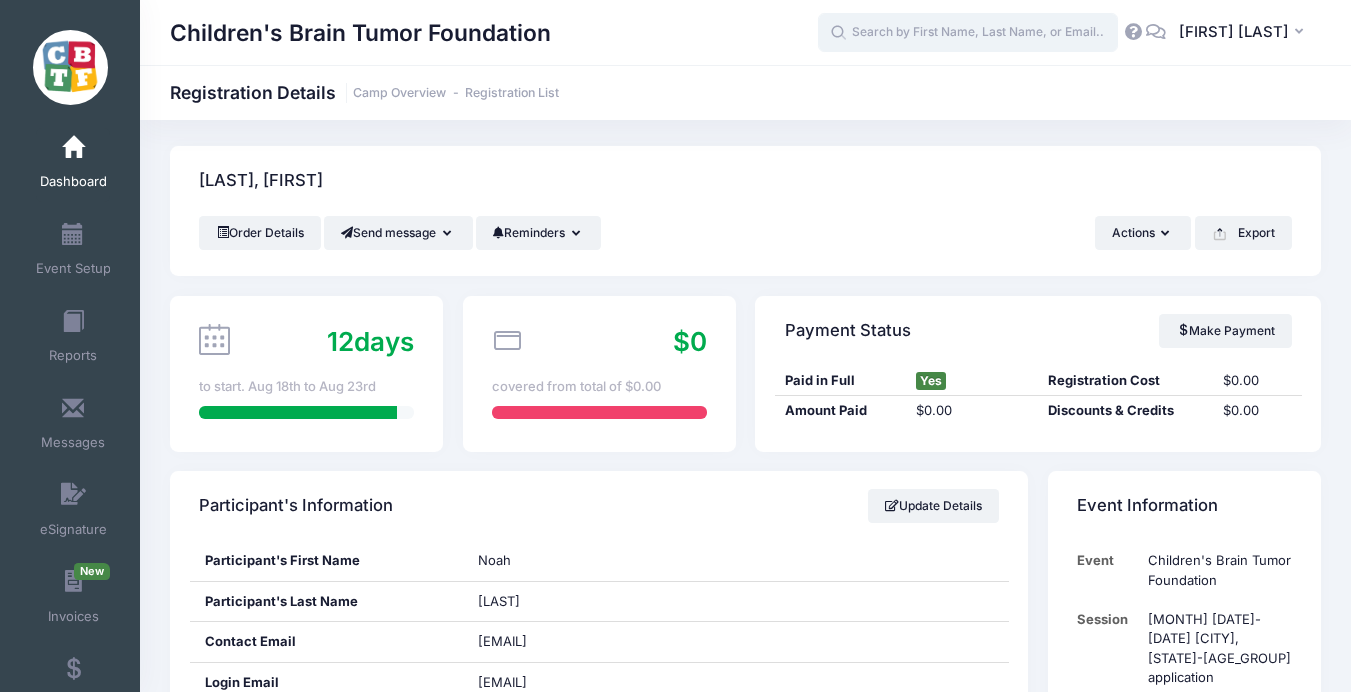 click at bounding box center [968, 33] 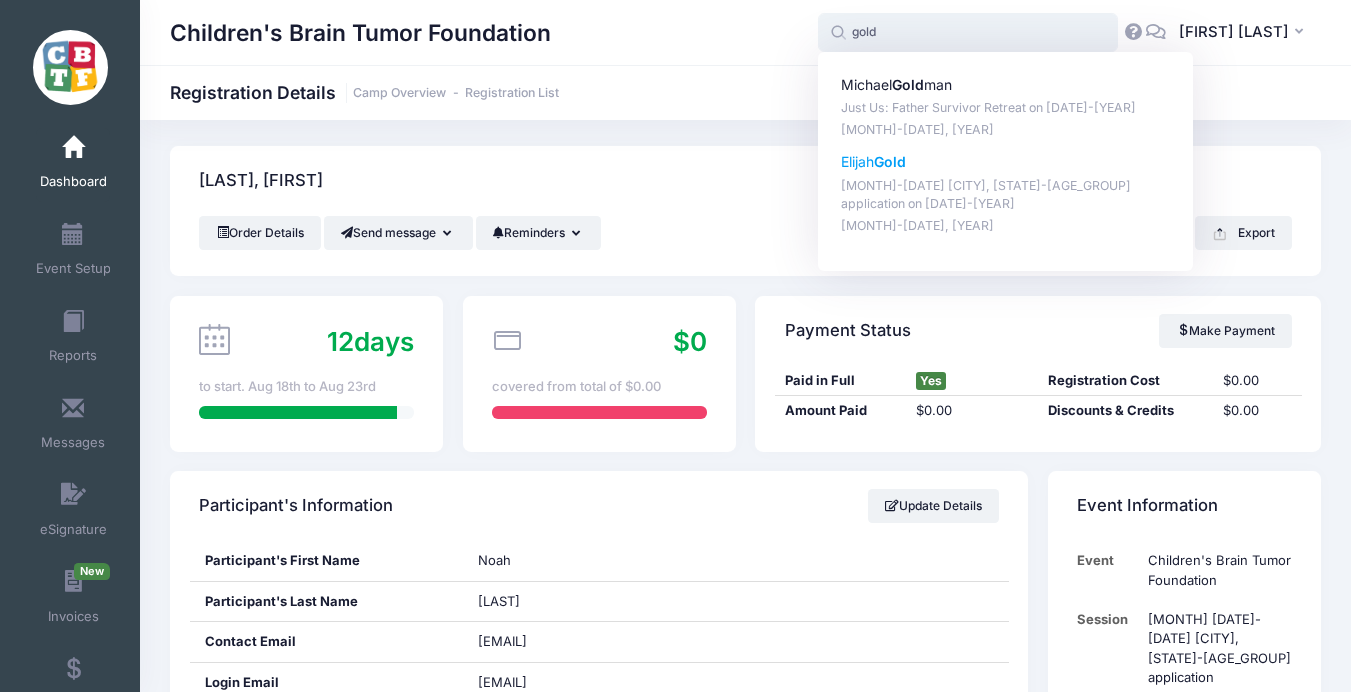 click on "August 18-23 Jackson, MI-Teen application on Aug-18, 2025" at bounding box center [1006, 195] 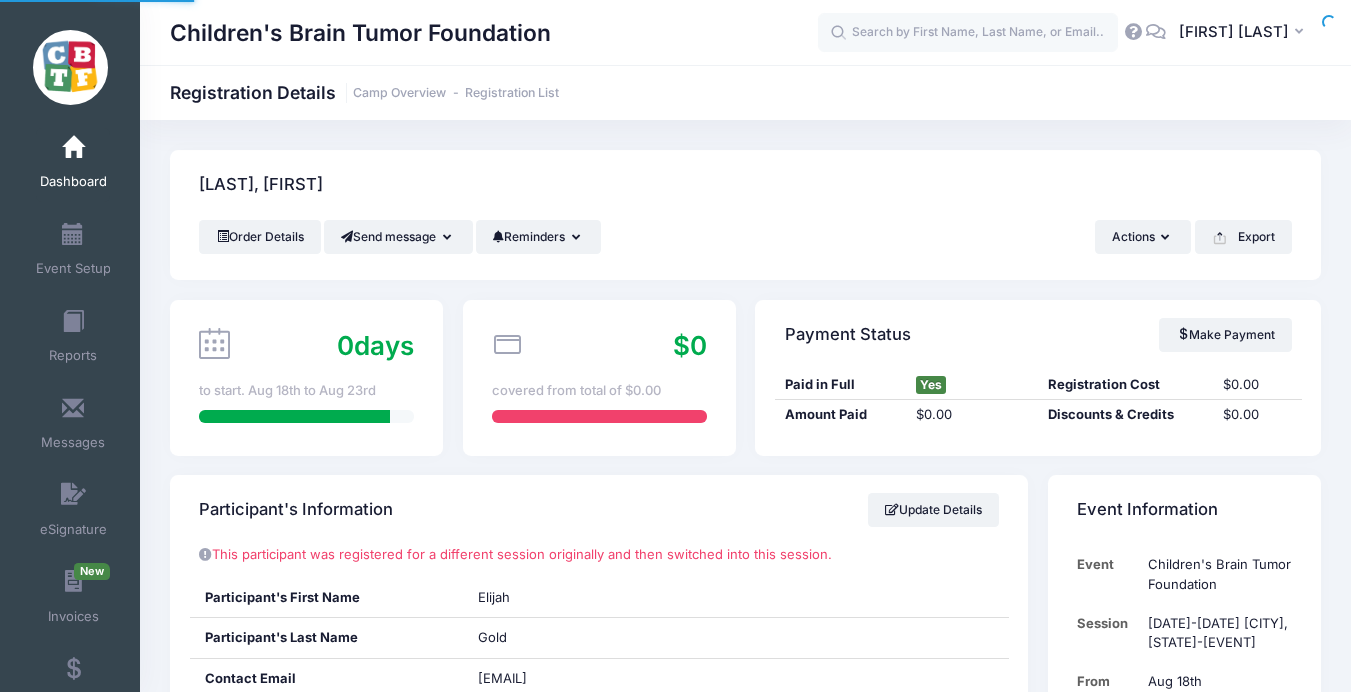 scroll, scrollTop: 0, scrollLeft: 0, axis: both 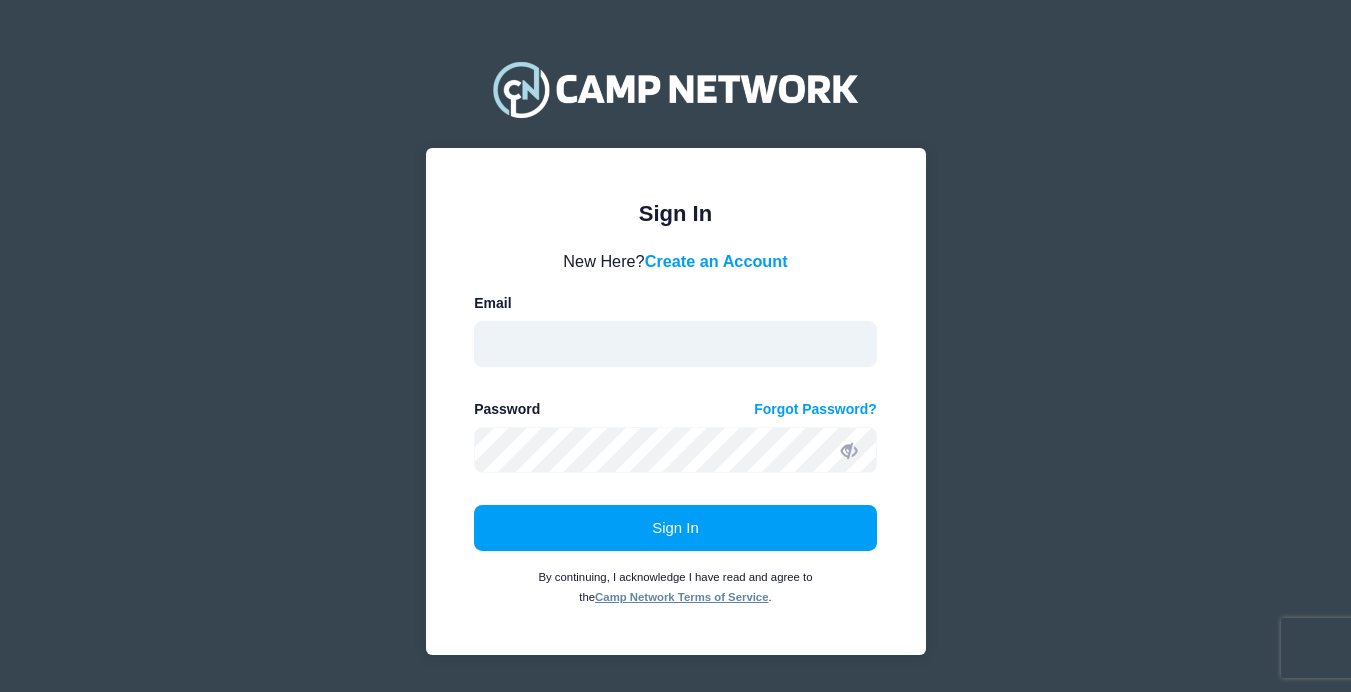 click at bounding box center [675, 344] 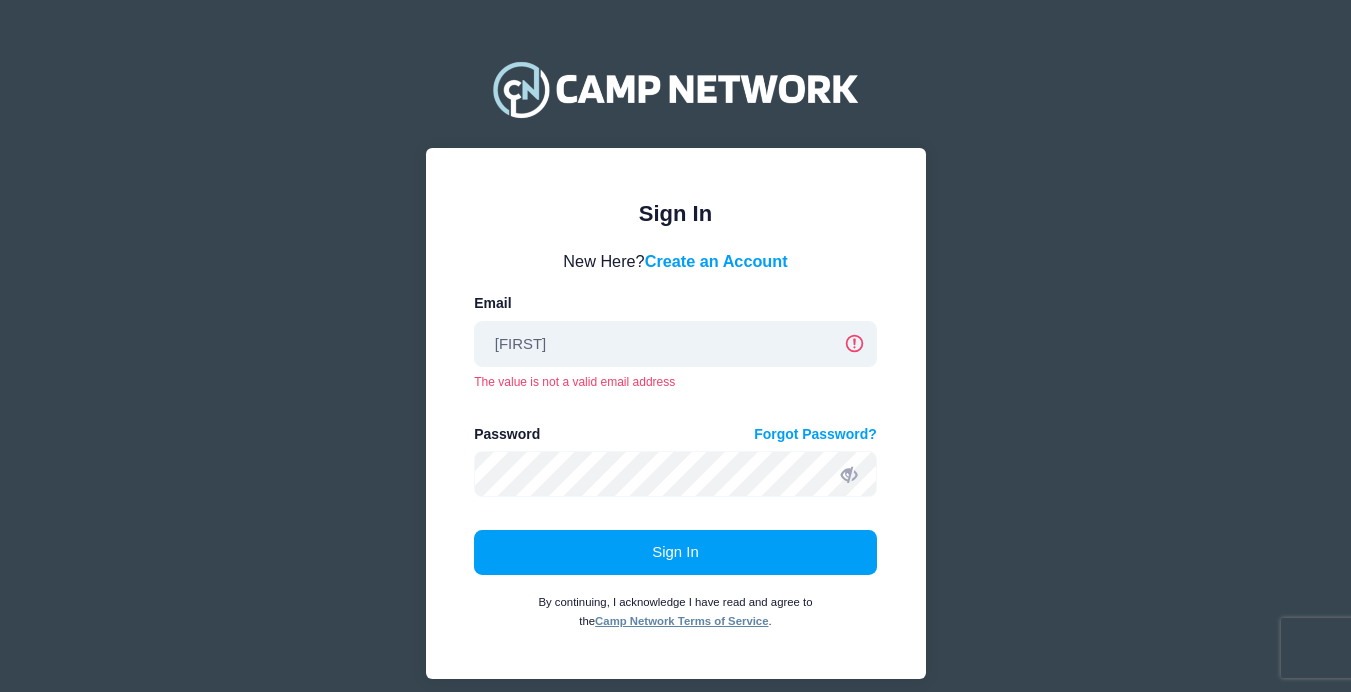 type on "r" 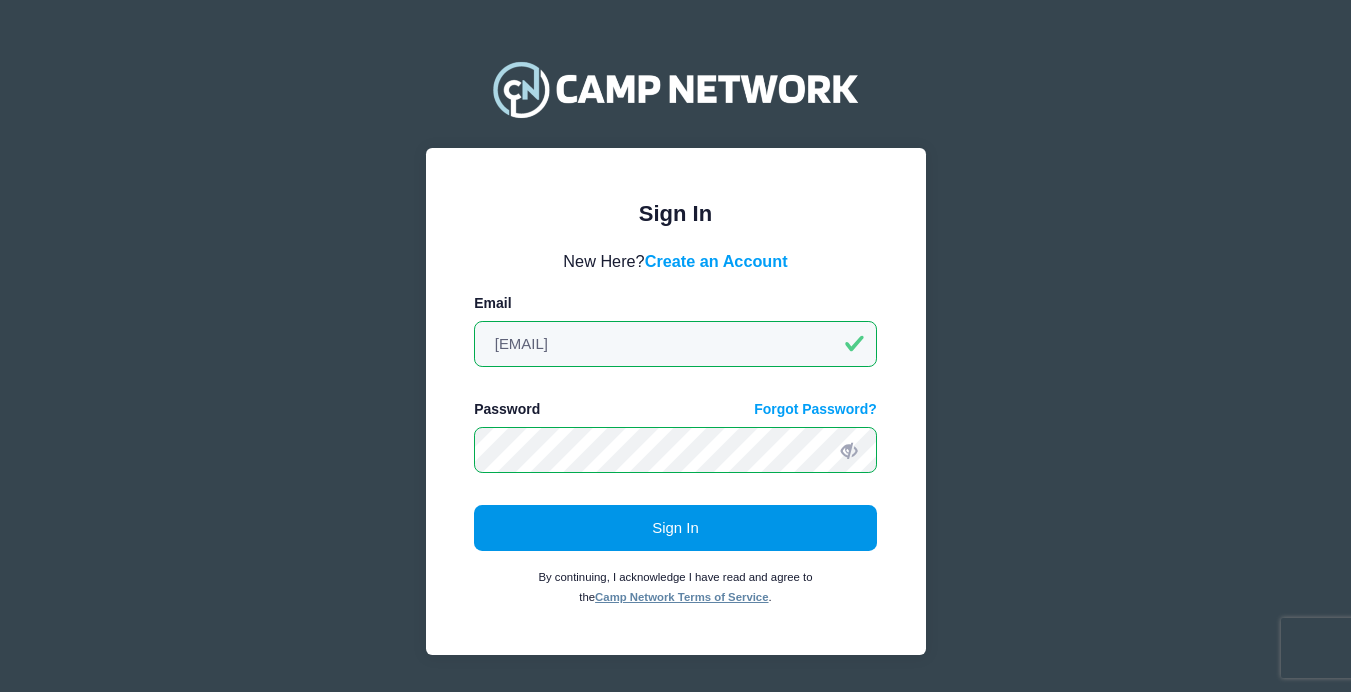 click on "Sign In" at bounding box center (675, 528) 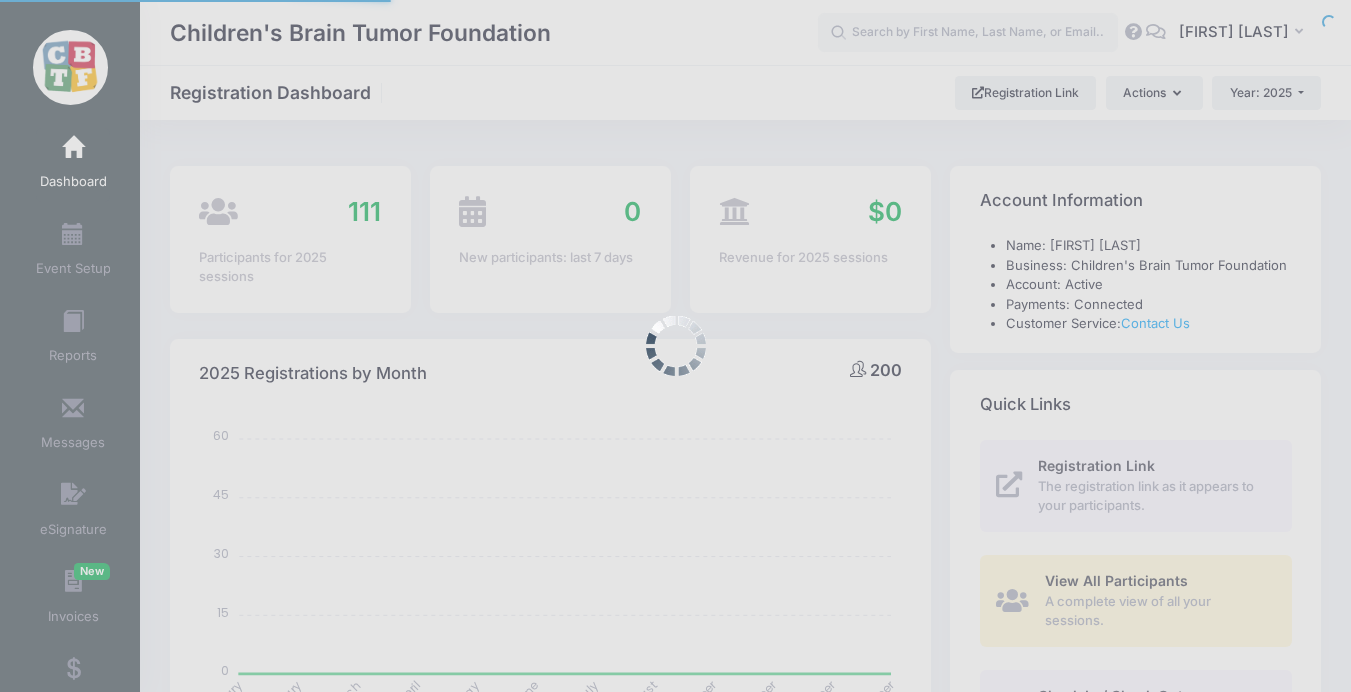 select 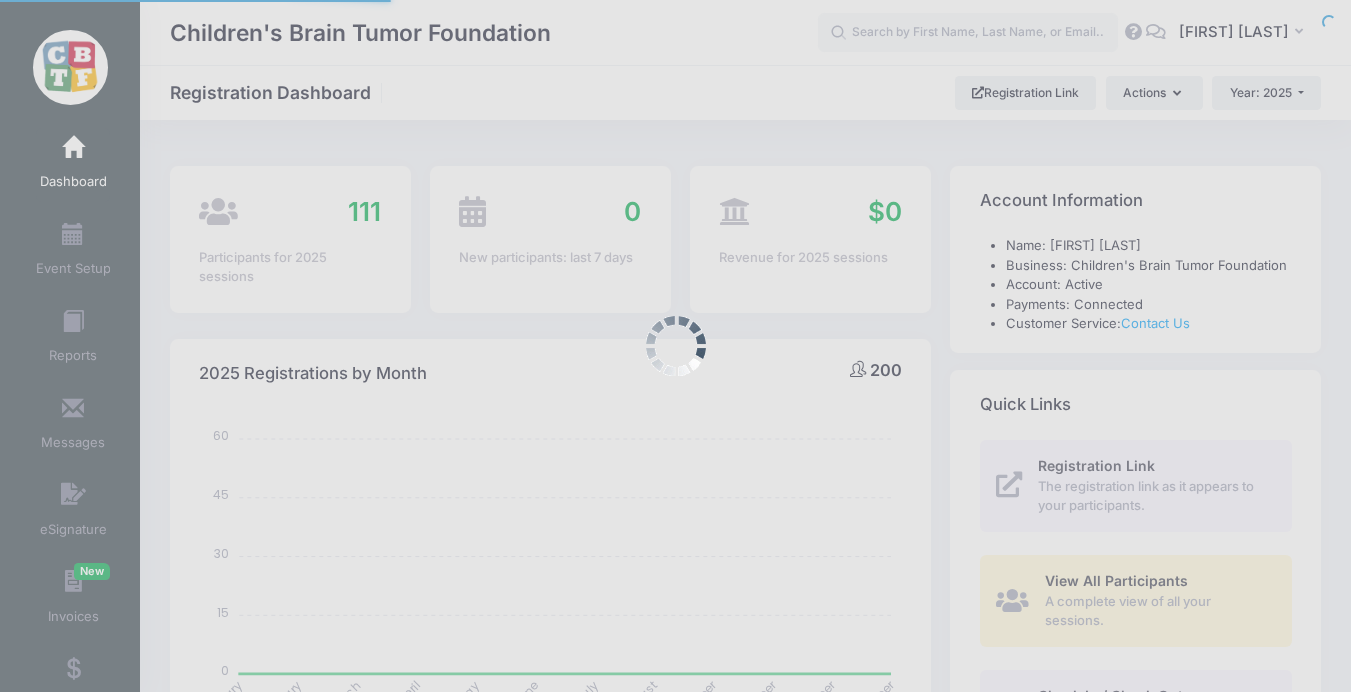 scroll, scrollTop: 0, scrollLeft: 0, axis: both 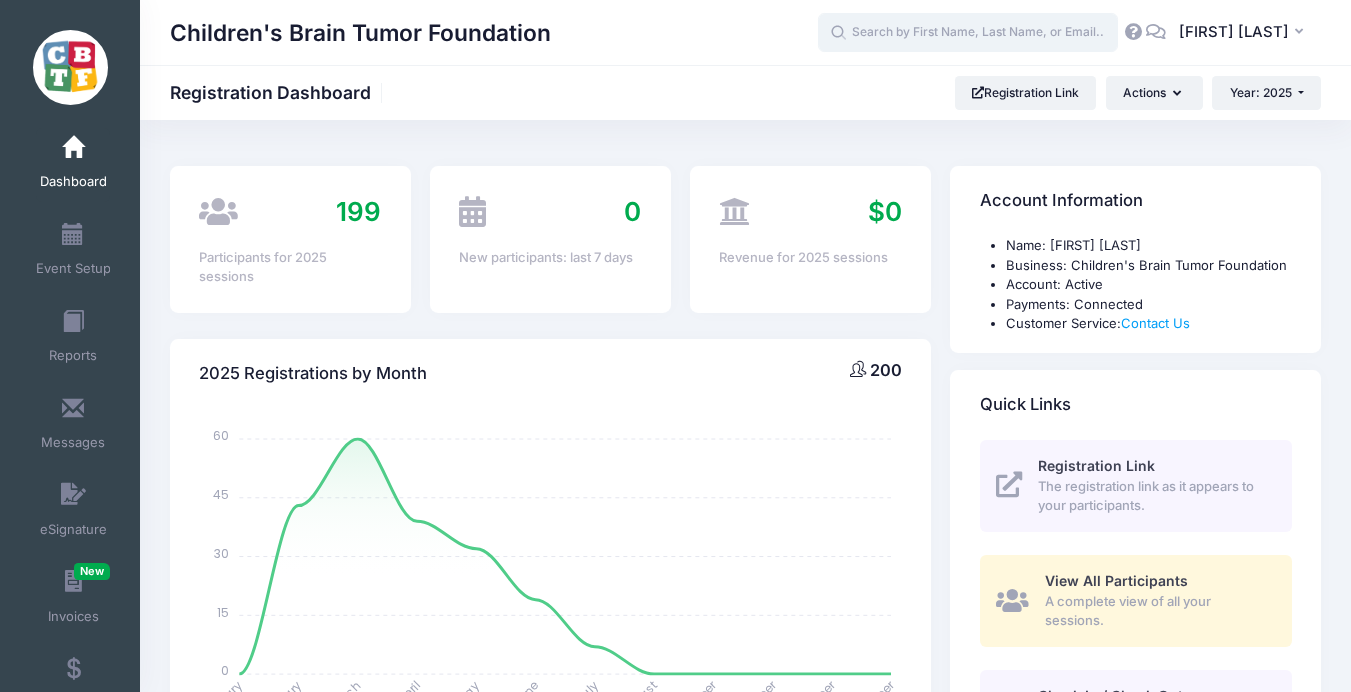 click at bounding box center (968, 33) 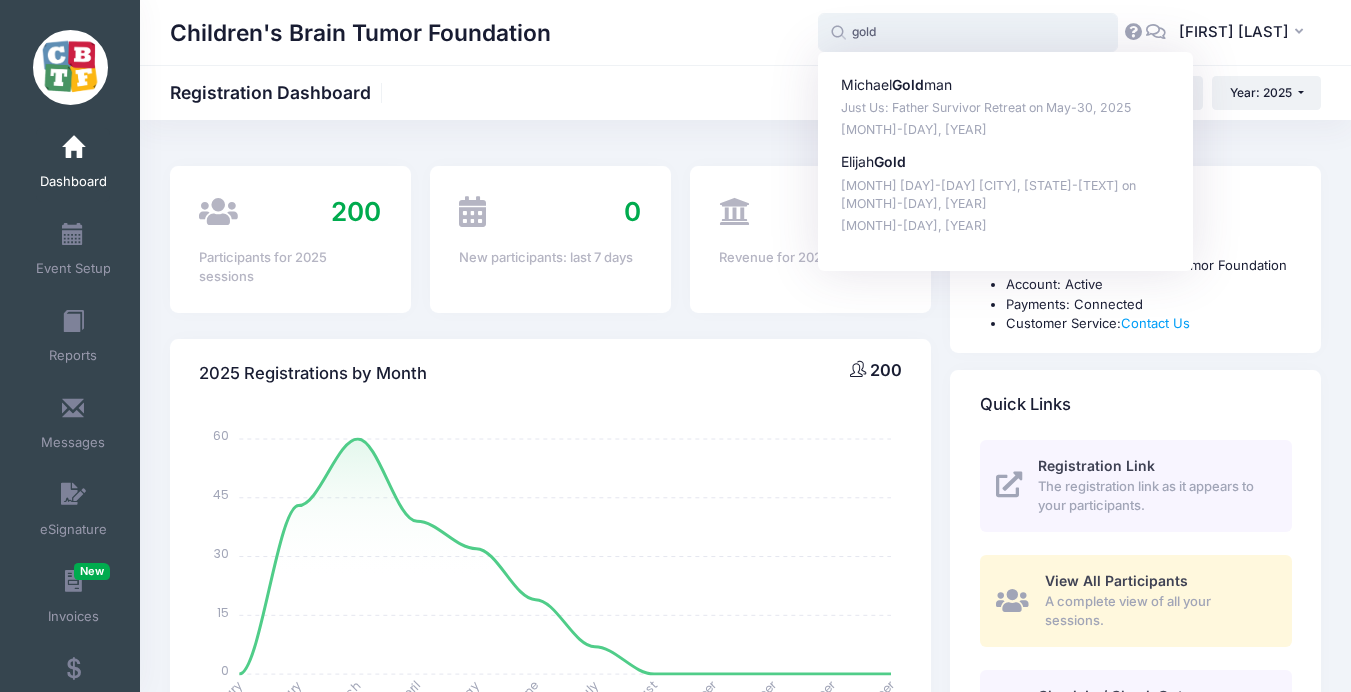 click on "Elijah  Gold" at bounding box center (1006, 162) 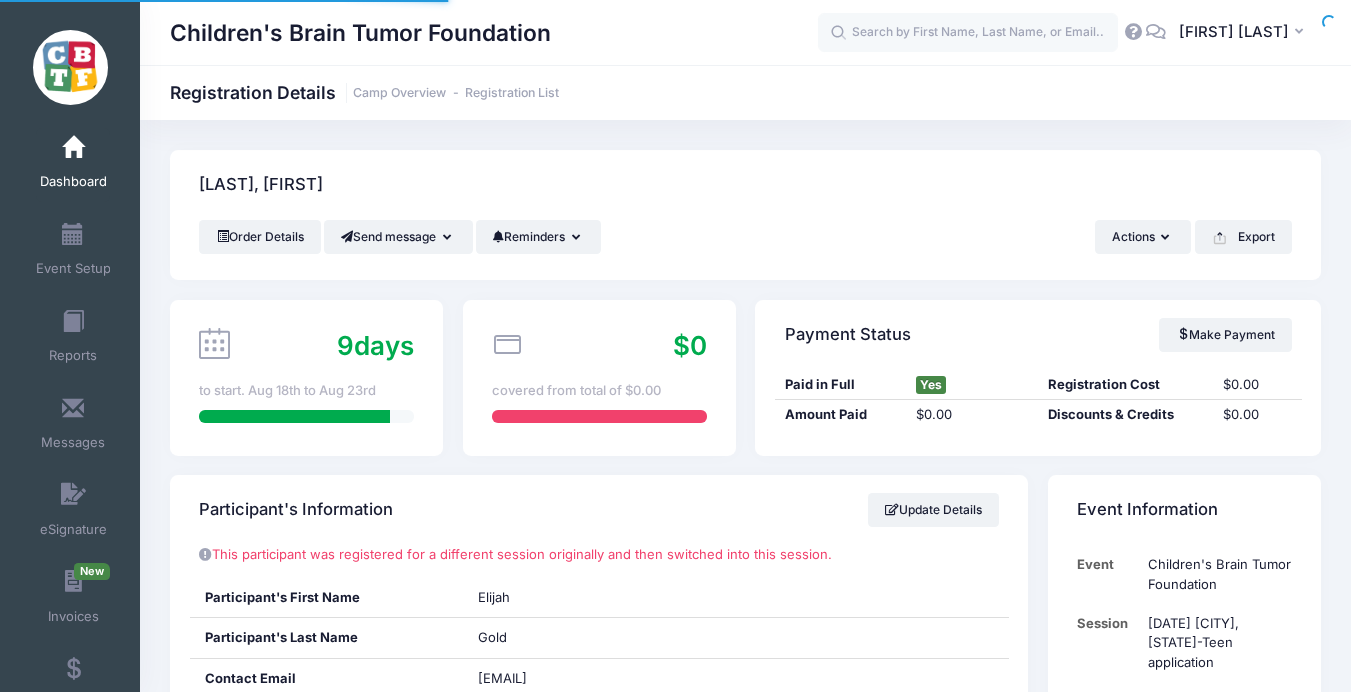 scroll, scrollTop: 139, scrollLeft: 0, axis: vertical 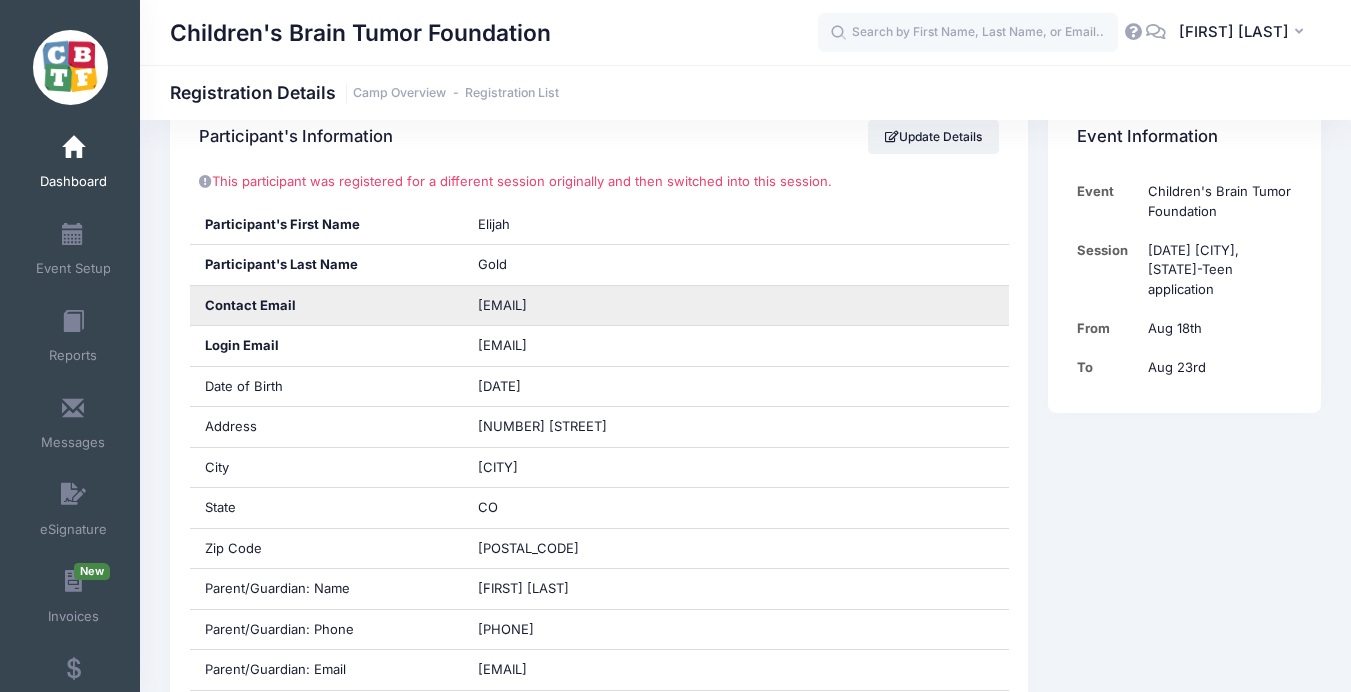 drag, startPoint x: 674, startPoint y: 306, endPoint x: 466, endPoint y: 299, distance: 208.11775 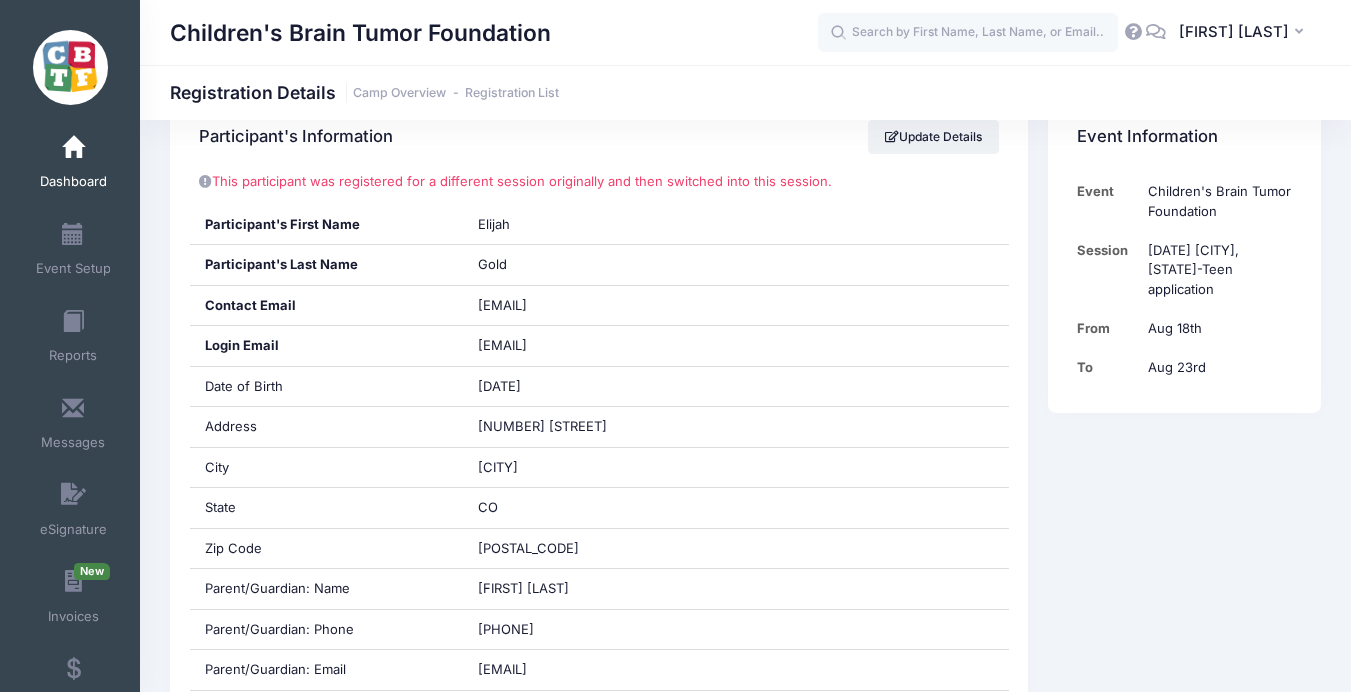 scroll, scrollTop: 0, scrollLeft: 0, axis: both 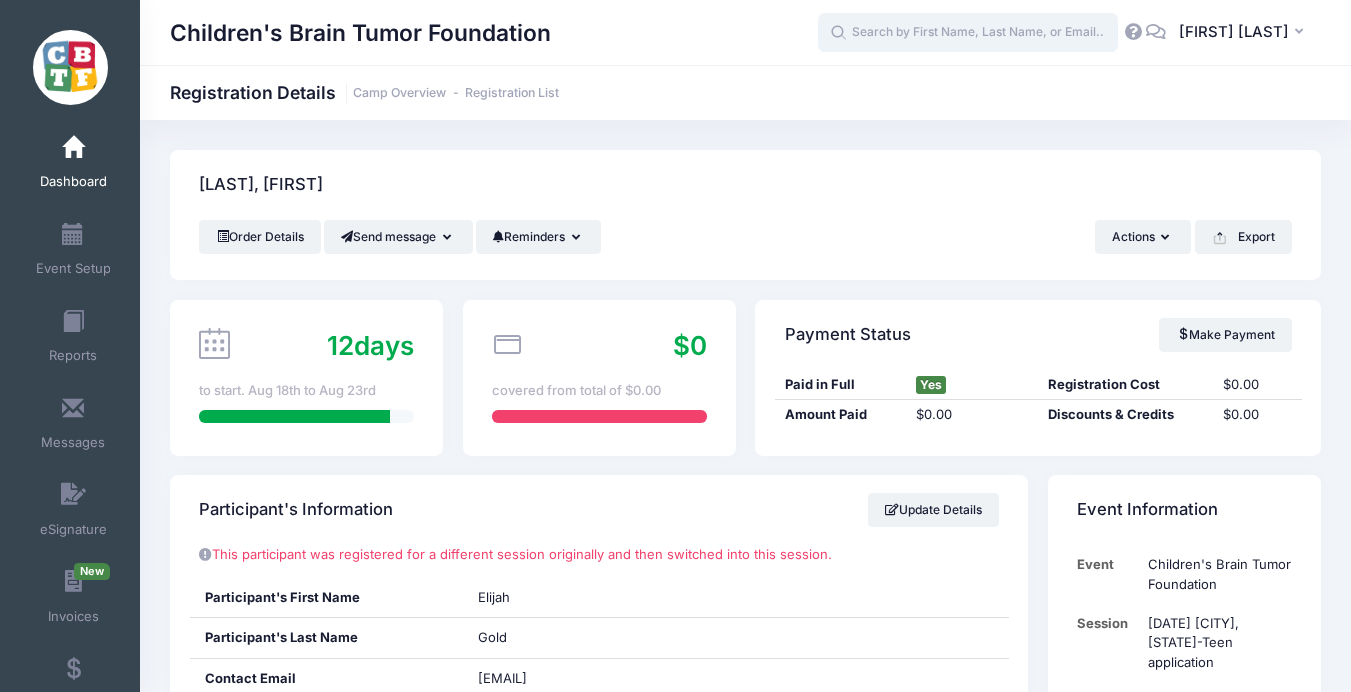 click at bounding box center [968, 33] 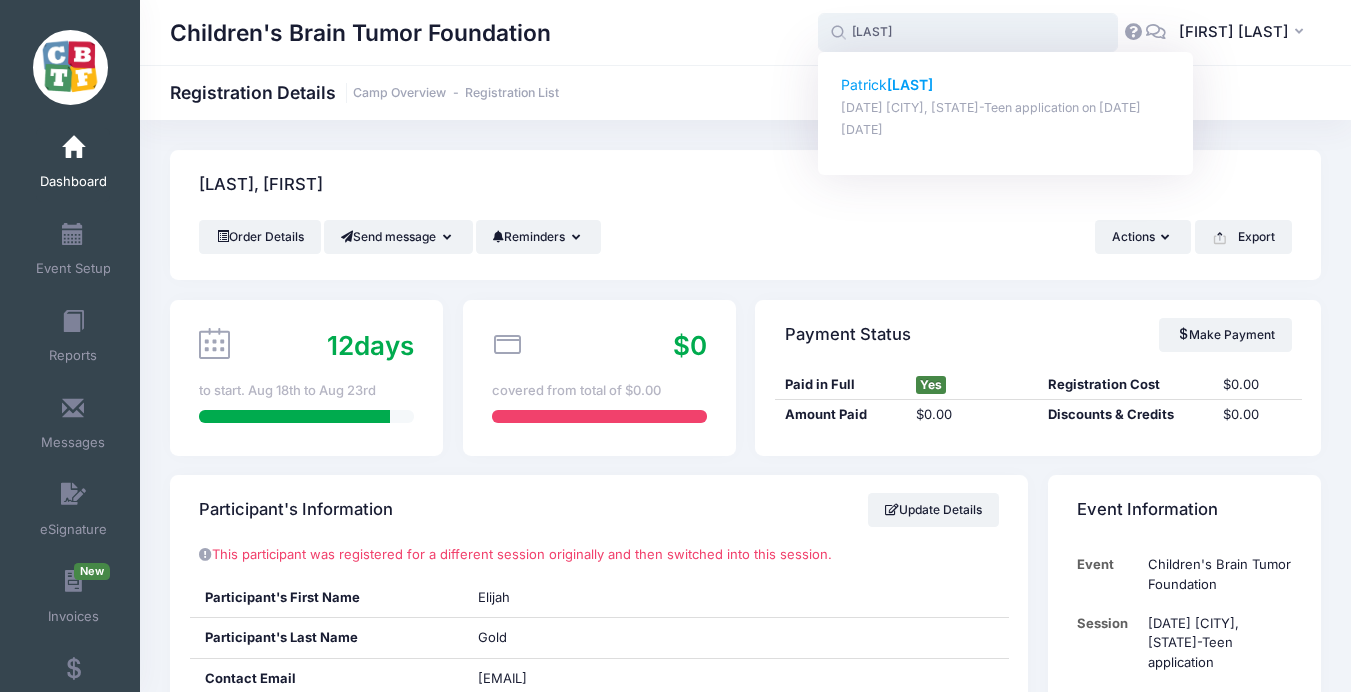 click on "[LAST]" at bounding box center [910, 84] 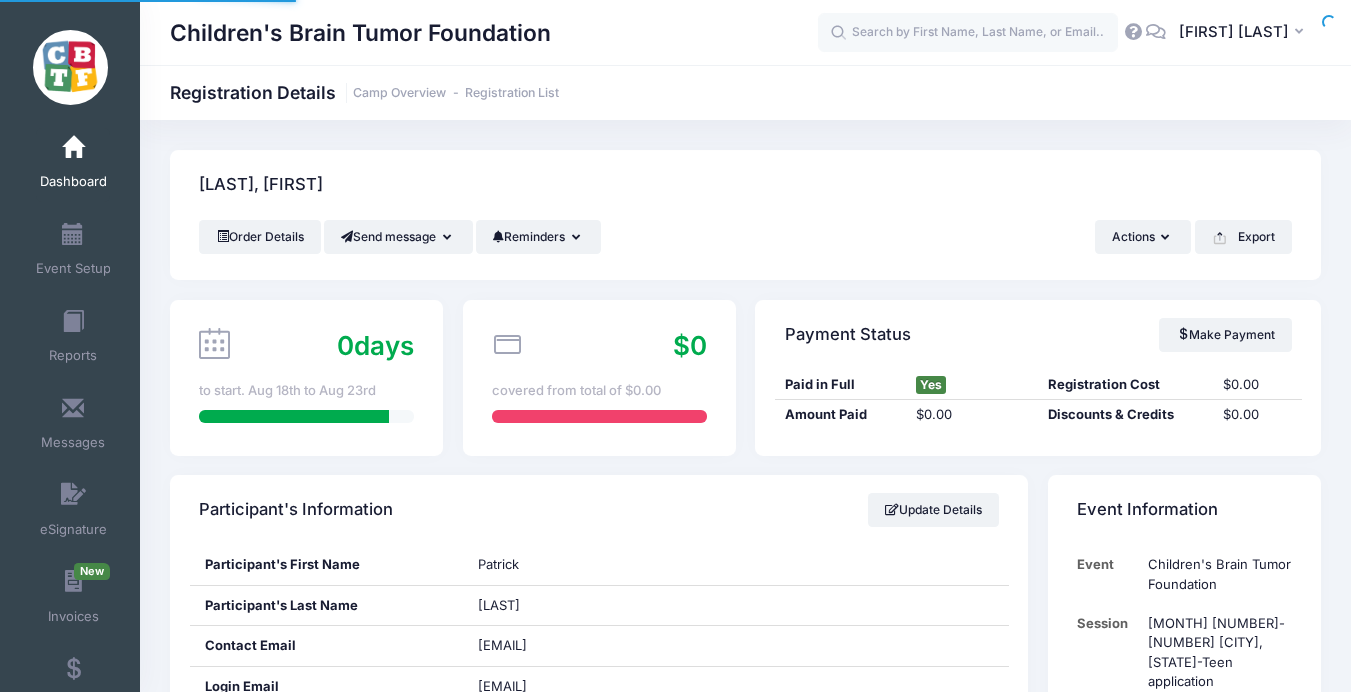 scroll, scrollTop: 0, scrollLeft: 0, axis: both 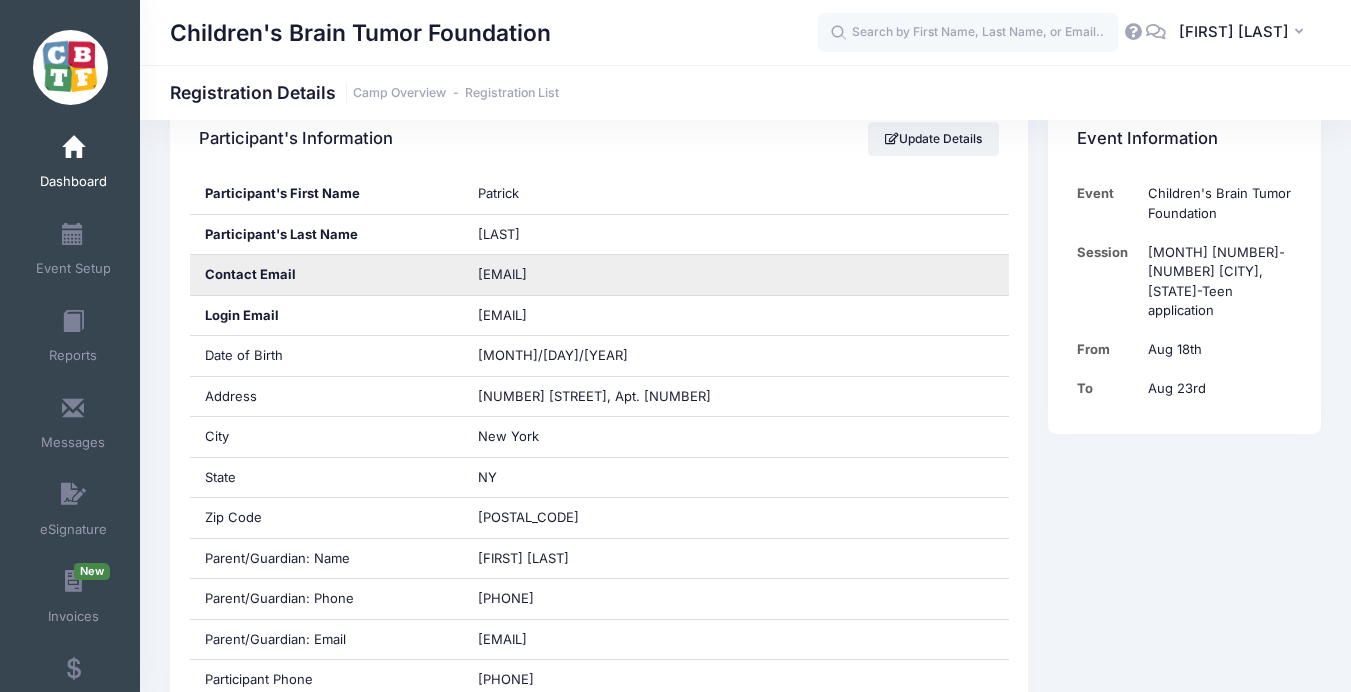 drag, startPoint x: 624, startPoint y: 277, endPoint x: 429, endPoint y: 277, distance: 195 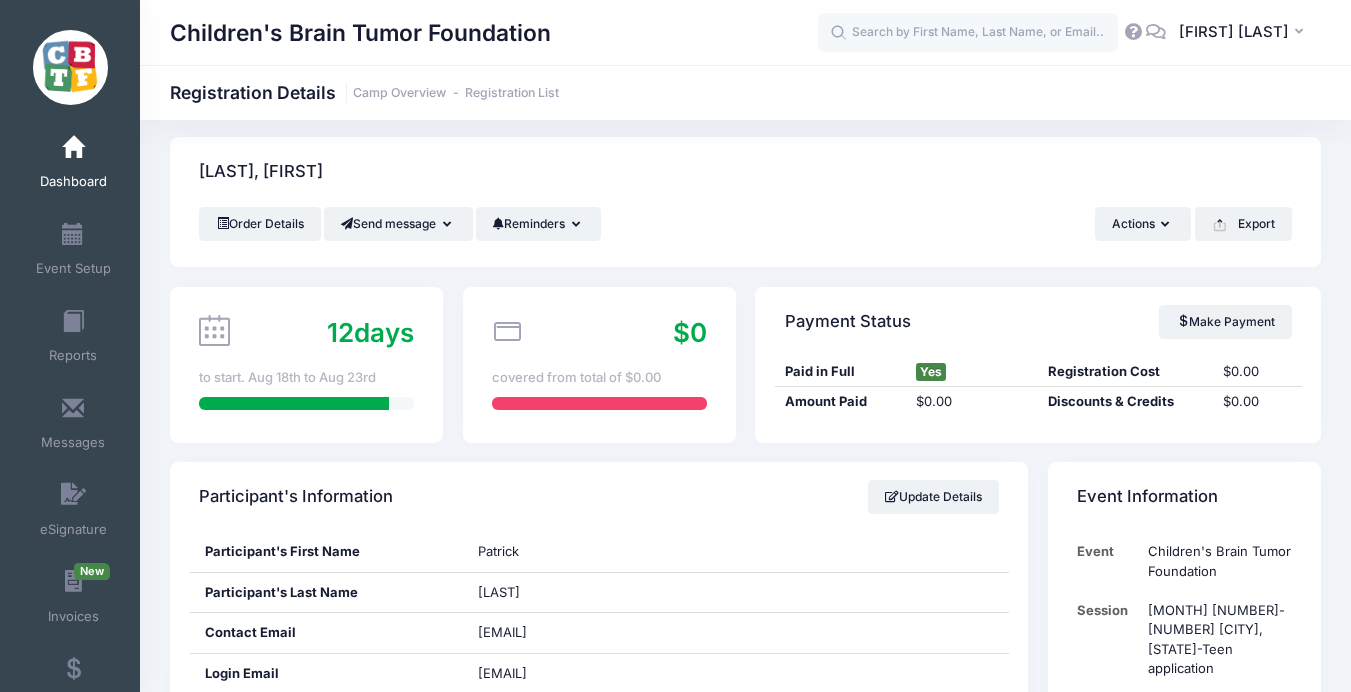 scroll, scrollTop: 0, scrollLeft: 0, axis: both 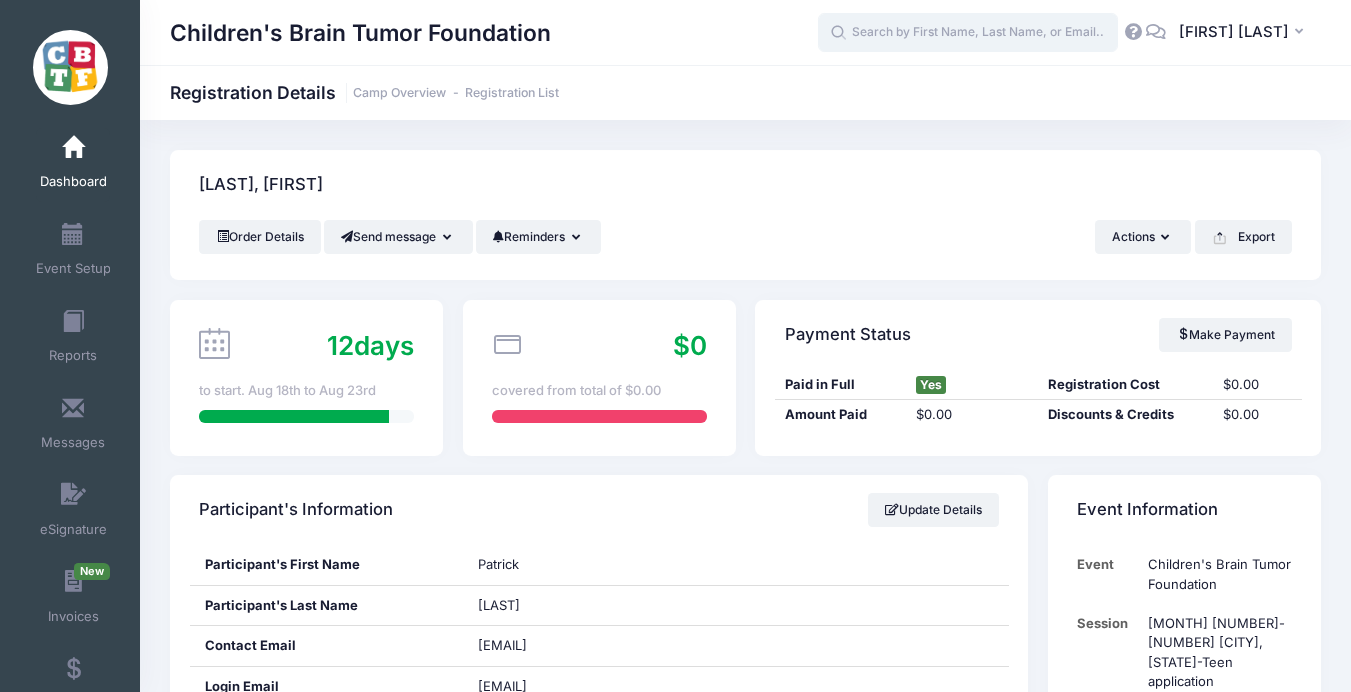 click at bounding box center [968, 33] 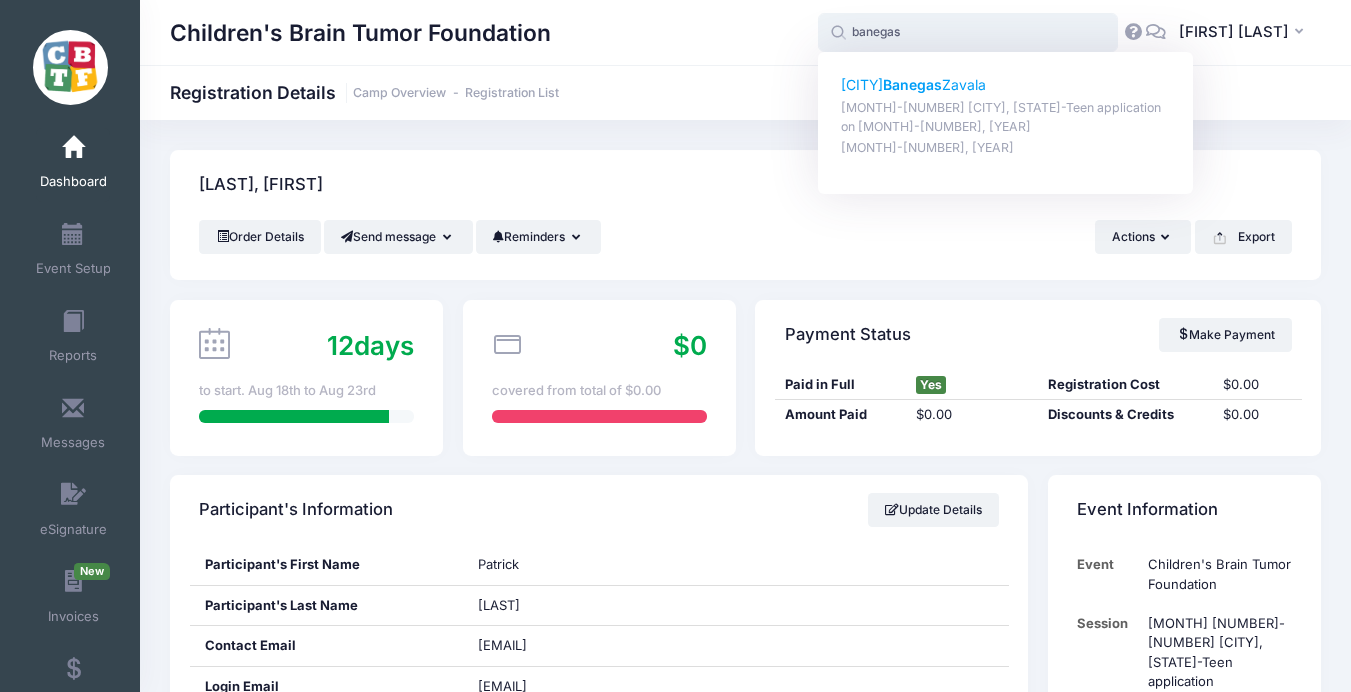 click on "[FIRST] [LAST] [LAST]" at bounding box center (1006, 85) 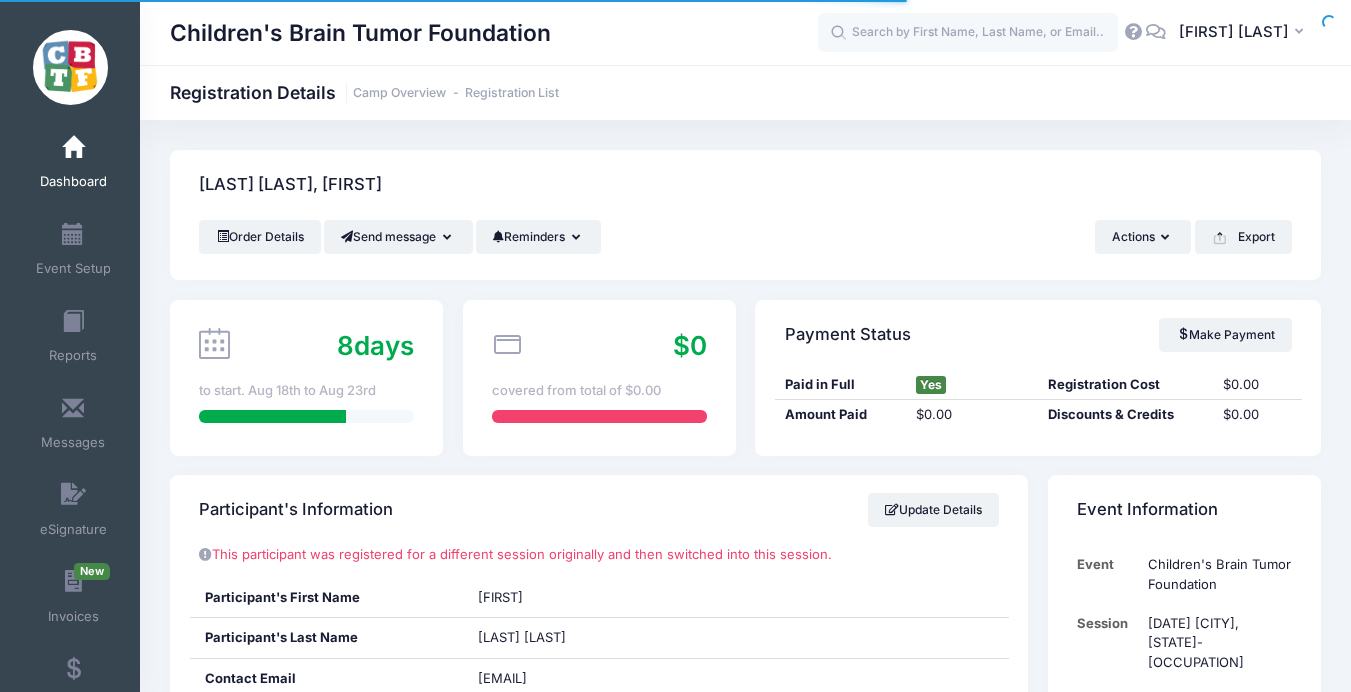 scroll, scrollTop: 110, scrollLeft: 0, axis: vertical 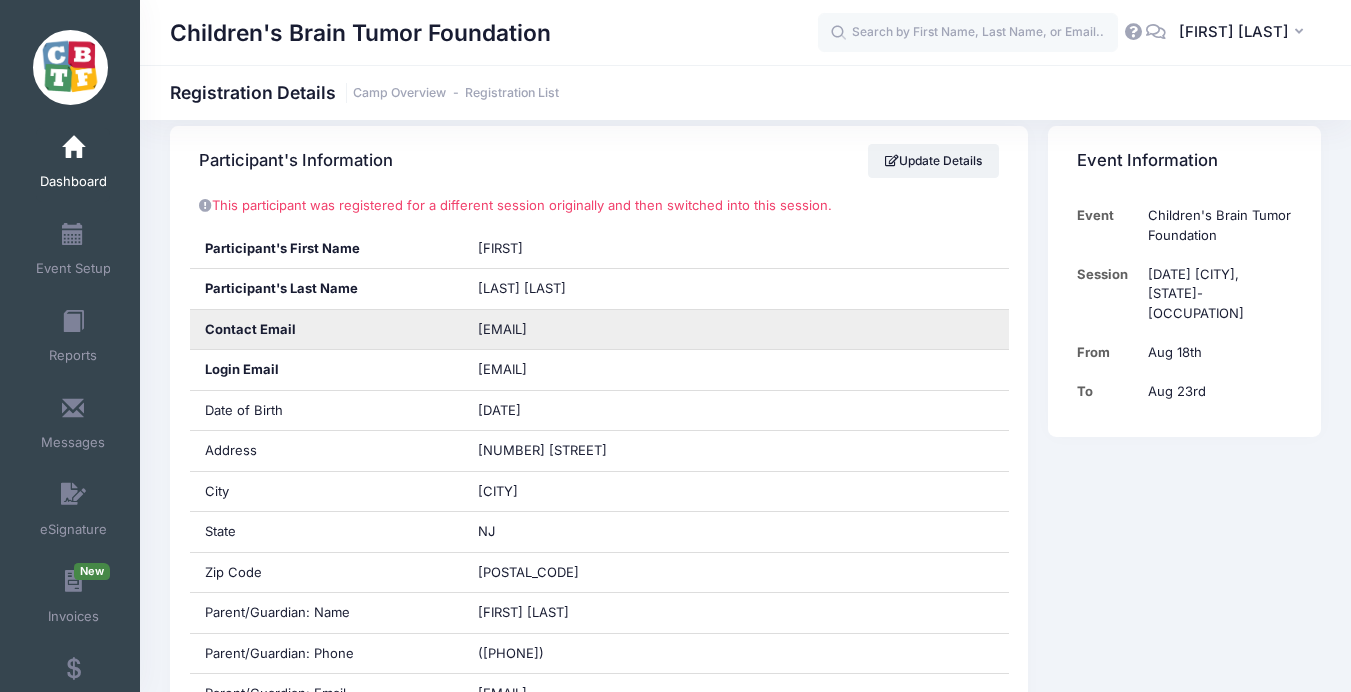 drag, startPoint x: 674, startPoint y: 329, endPoint x: 456, endPoint y: 333, distance: 218.0367 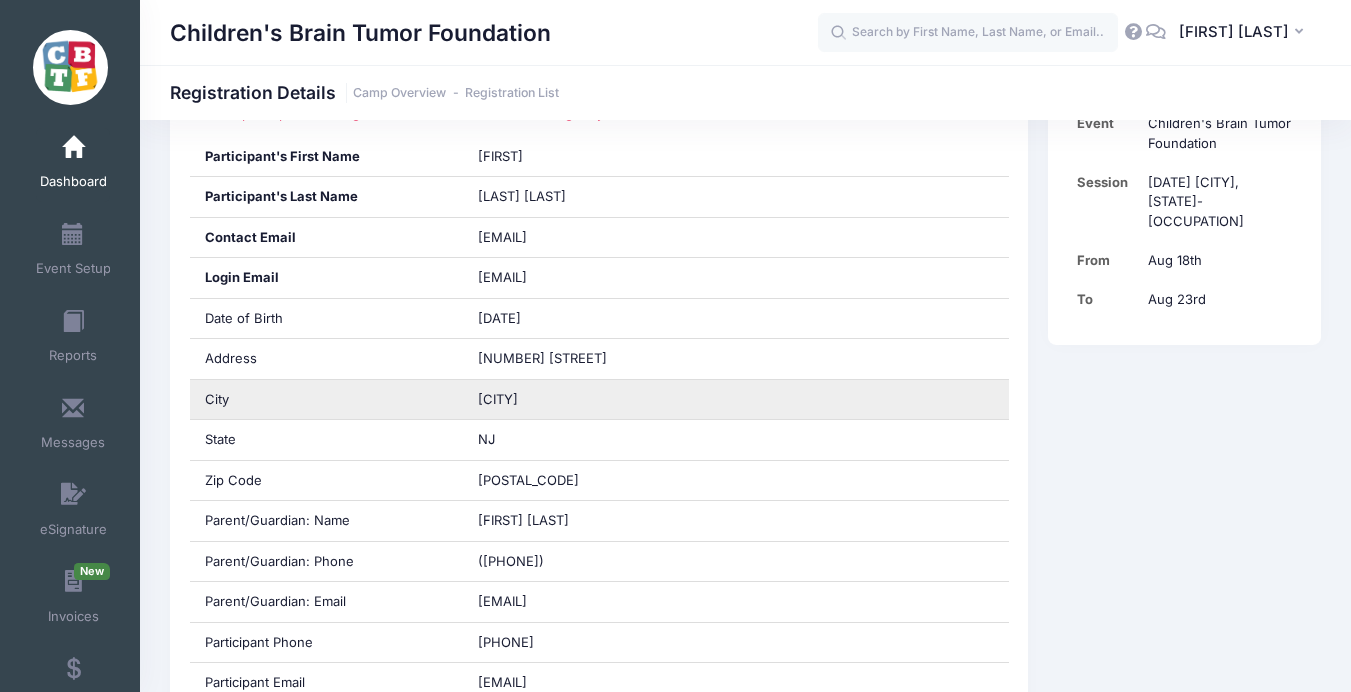 scroll, scrollTop: 460, scrollLeft: 0, axis: vertical 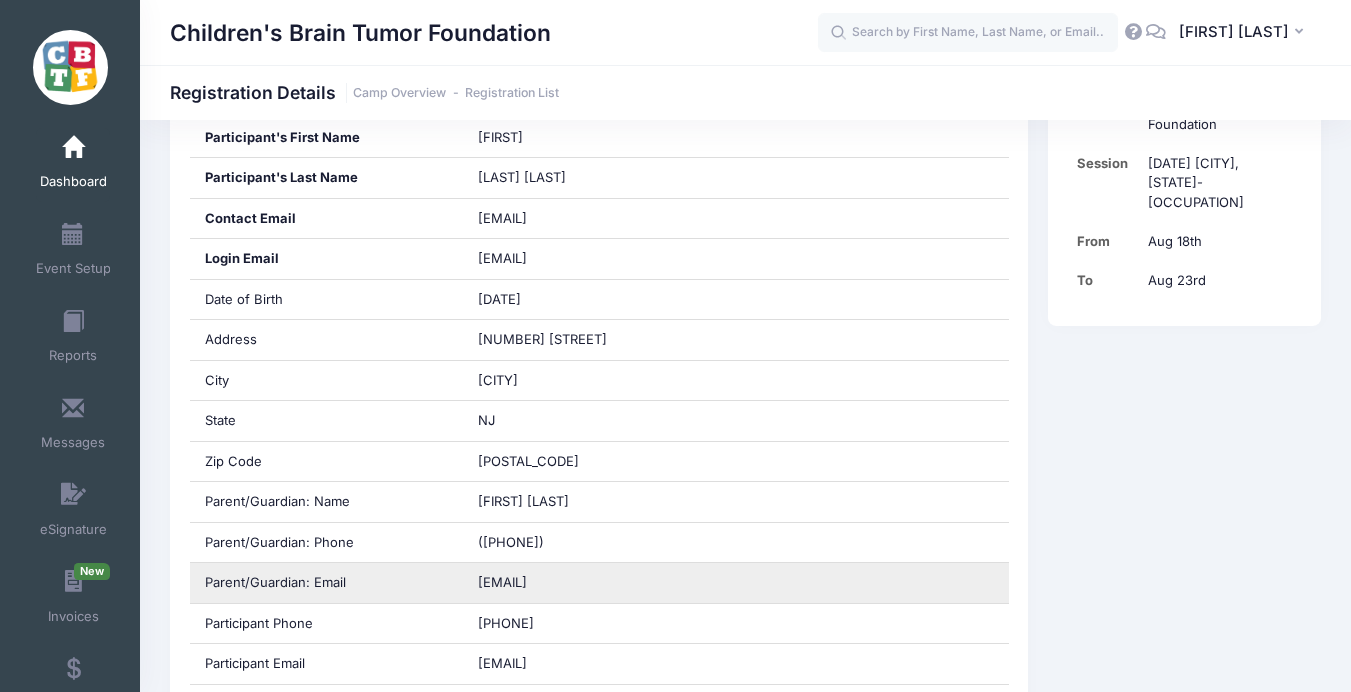 drag, startPoint x: 676, startPoint y: 585, endPoint x: 470, endPoint y: 579, distance: 206.08736 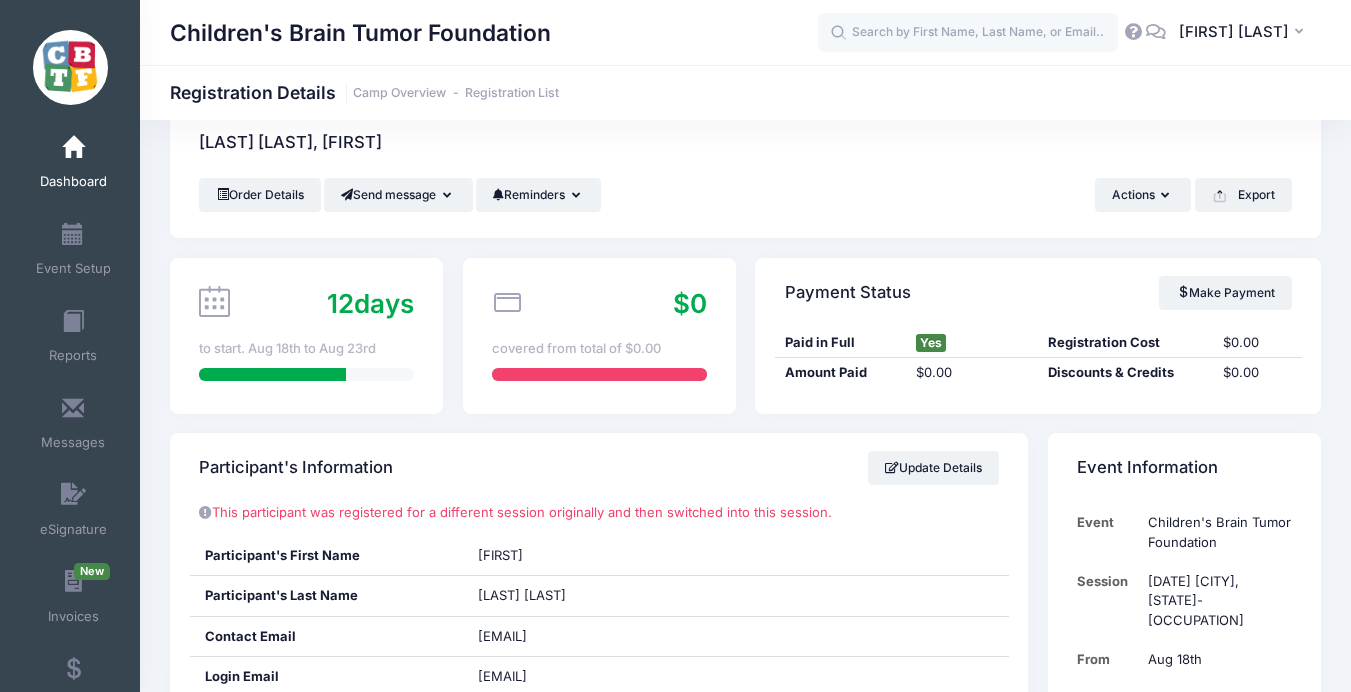scroll, scrollTop: 0, scrollLeft: 0, axis: both 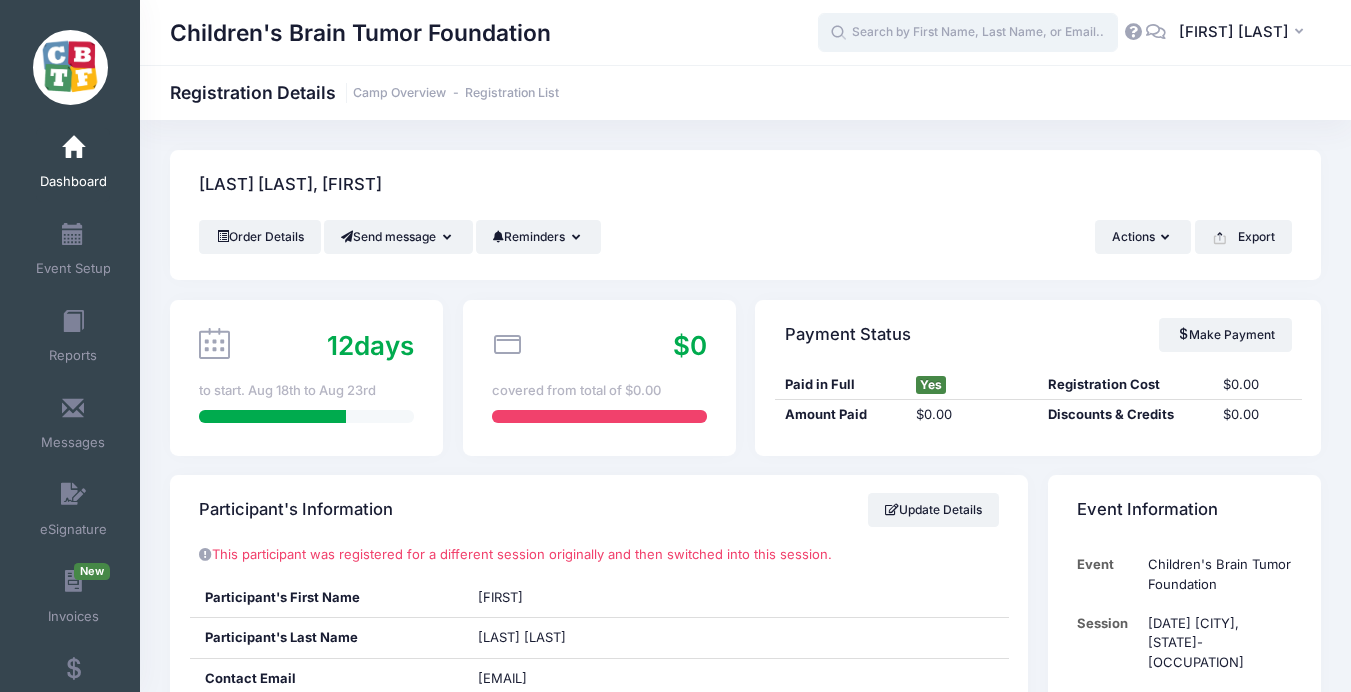 click at bounding box center [968, 33] 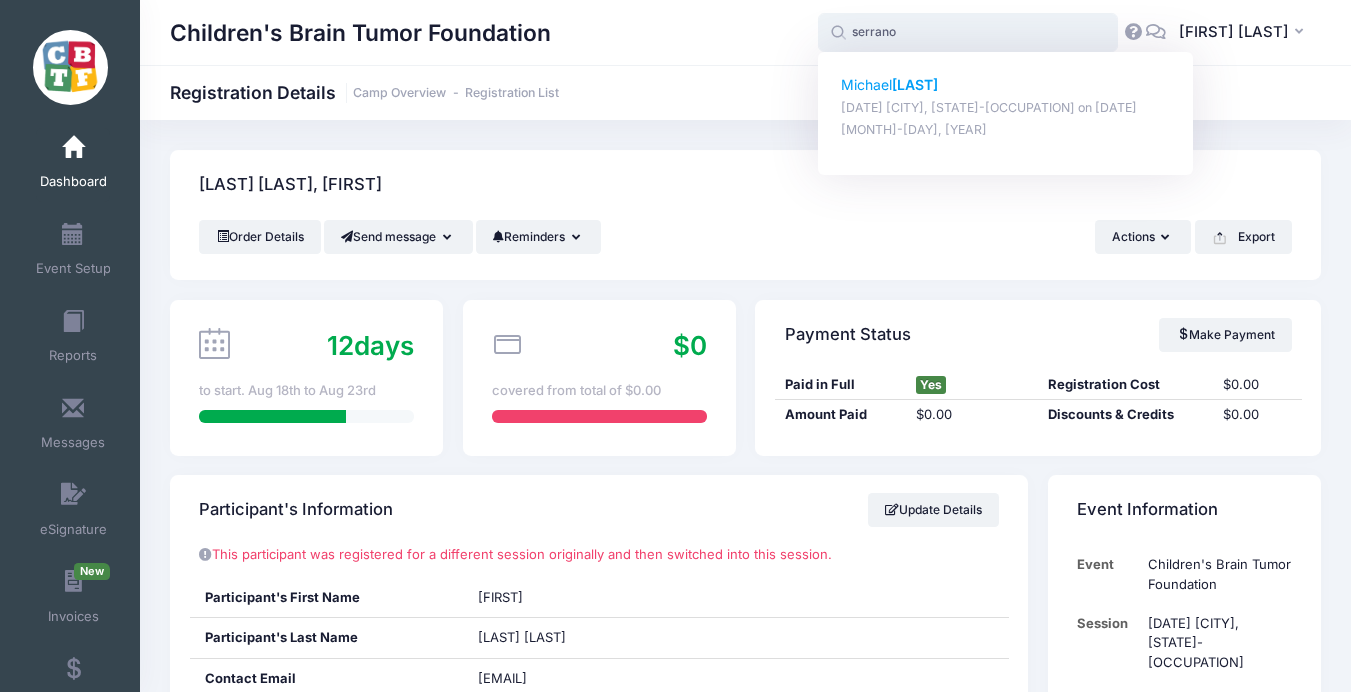 click on "Serrano" at bounding box center [915, 84] 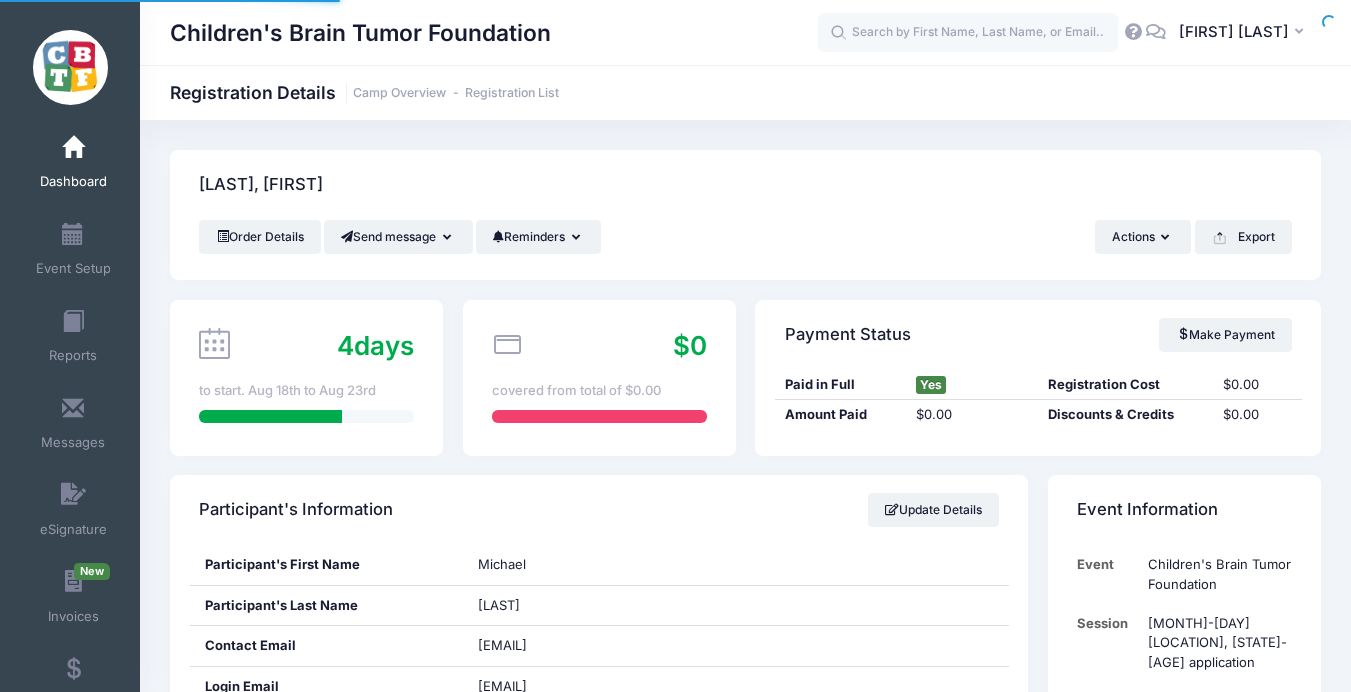scroll, scrollTop: 0, scrollLeft: 0, axis: both 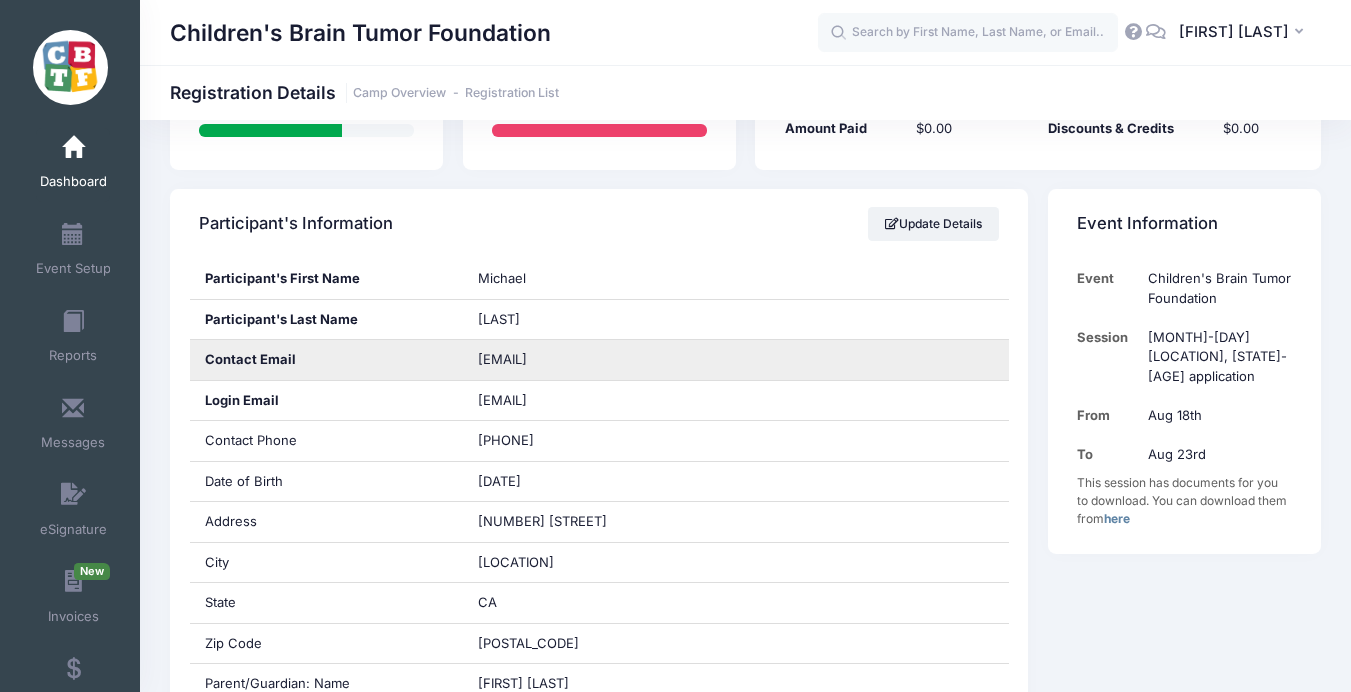 drag, startPoint x: 695, startPoint y: 358, endPoint x: 438, endPoint y: 358, distance: 257 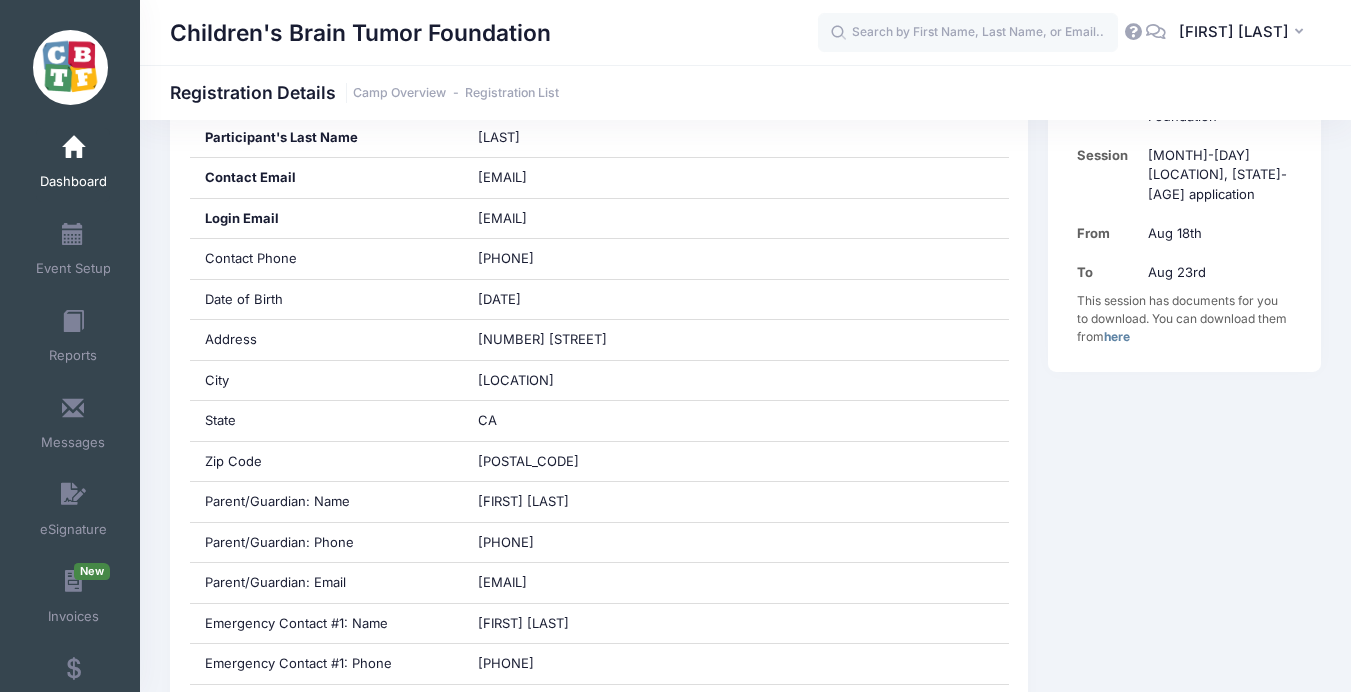 scroll, scrollTop: 0, scrollLeft: 0, axis: both 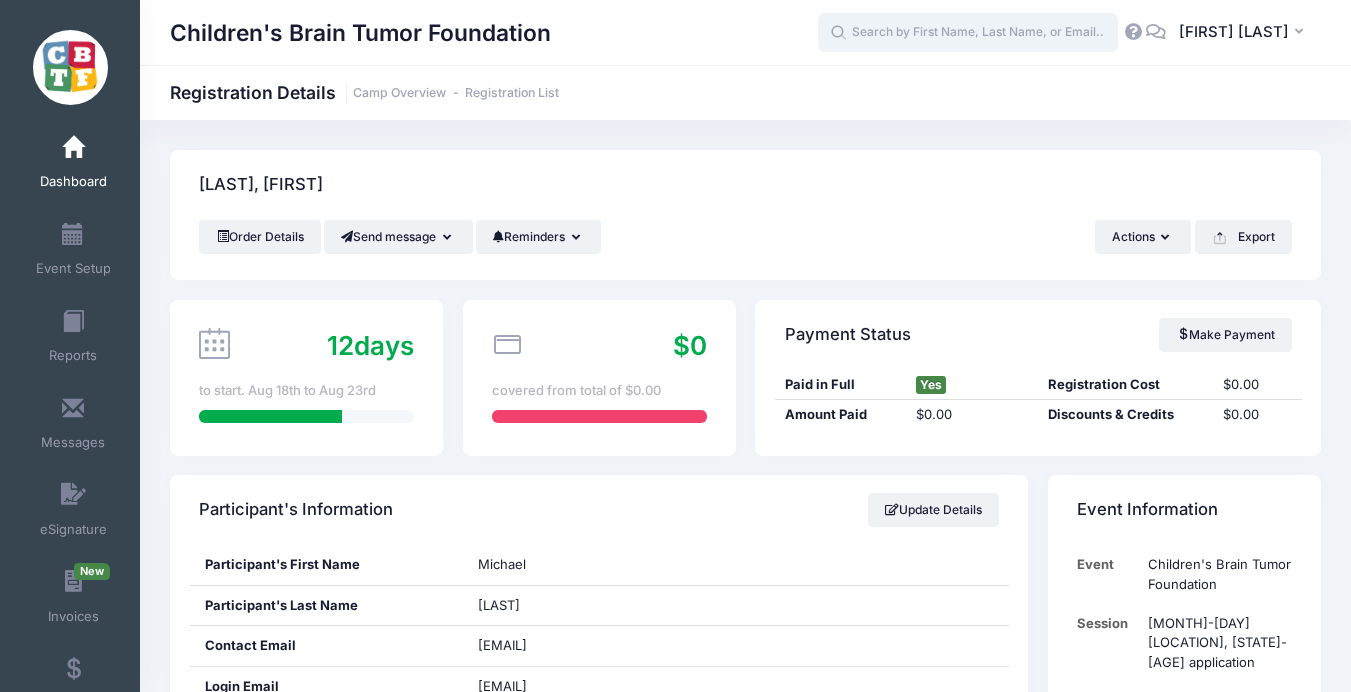 click at bounding box center (968, 33) 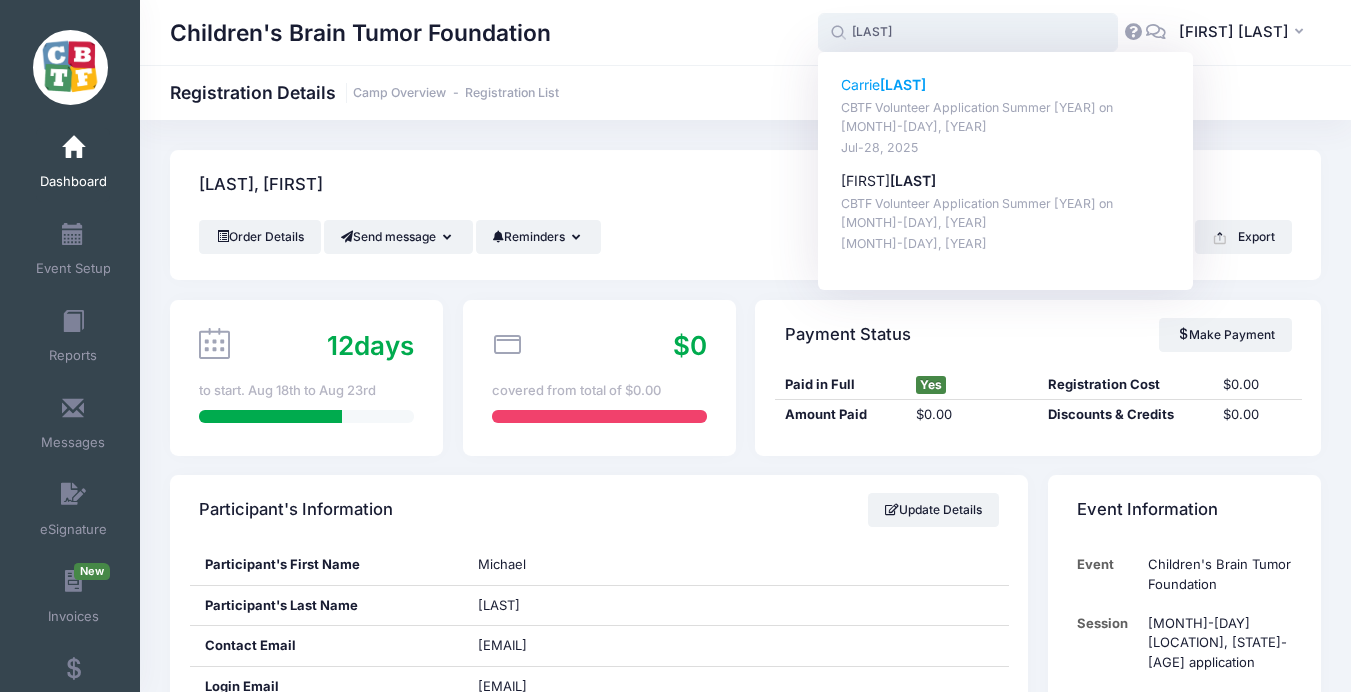 click on "CBTF Volunteer Application Summer 2025 on Jun-01, 2025" at bounding box center [1006, 117] 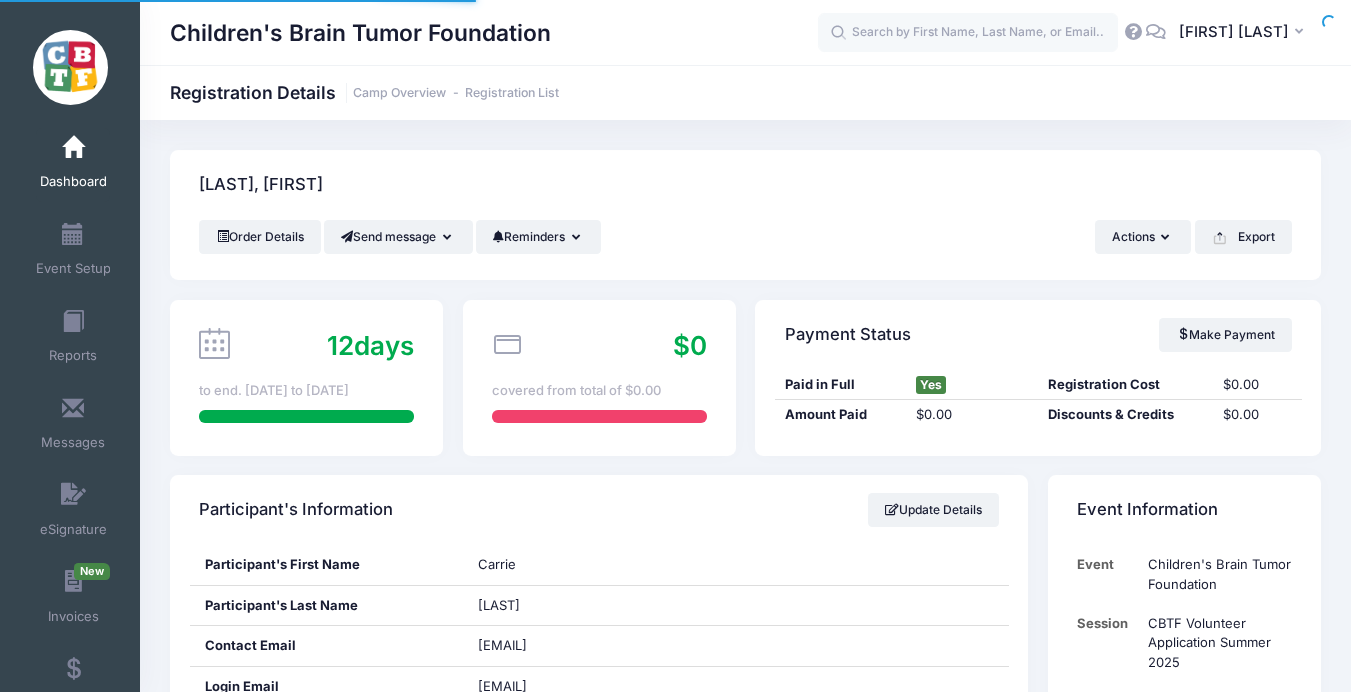 scroll, scrollTop: 0, scrollLeft: 0, axis: both 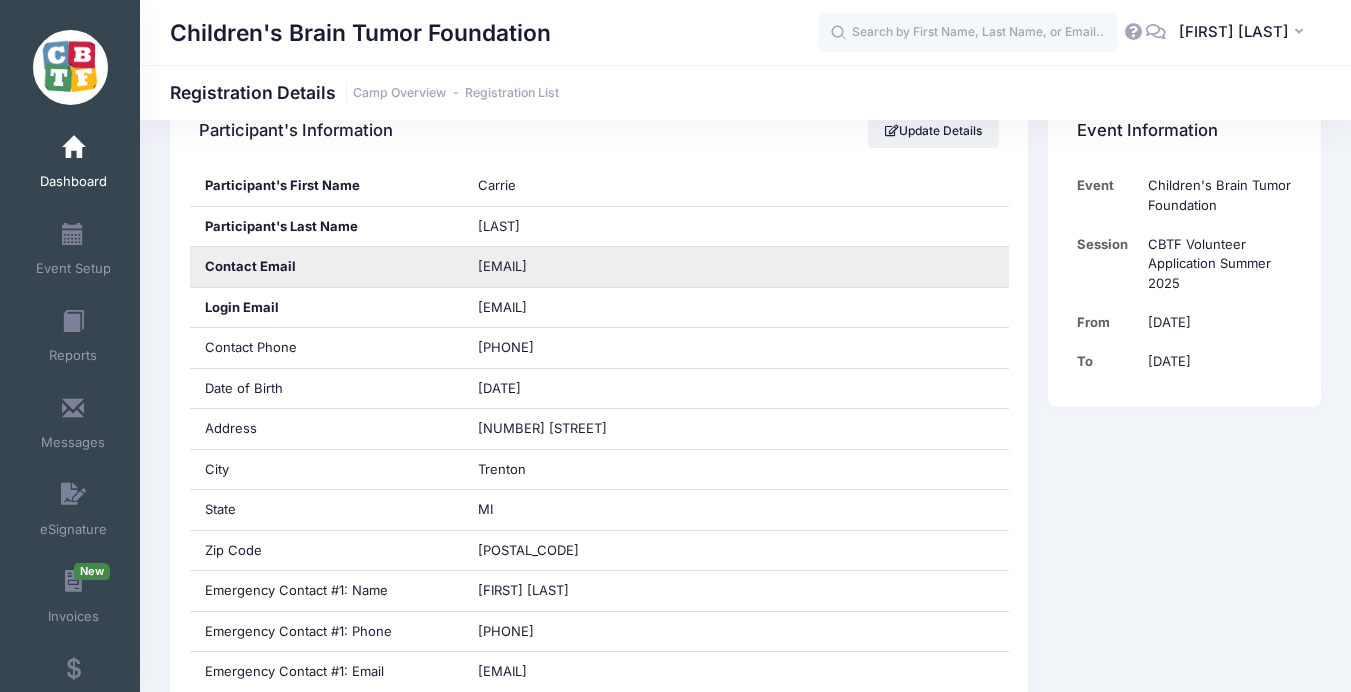 drag, startPoint x: 718, startPoint y: 264, endPoint x: 458, endPoint y: 265, distance: 260.00192 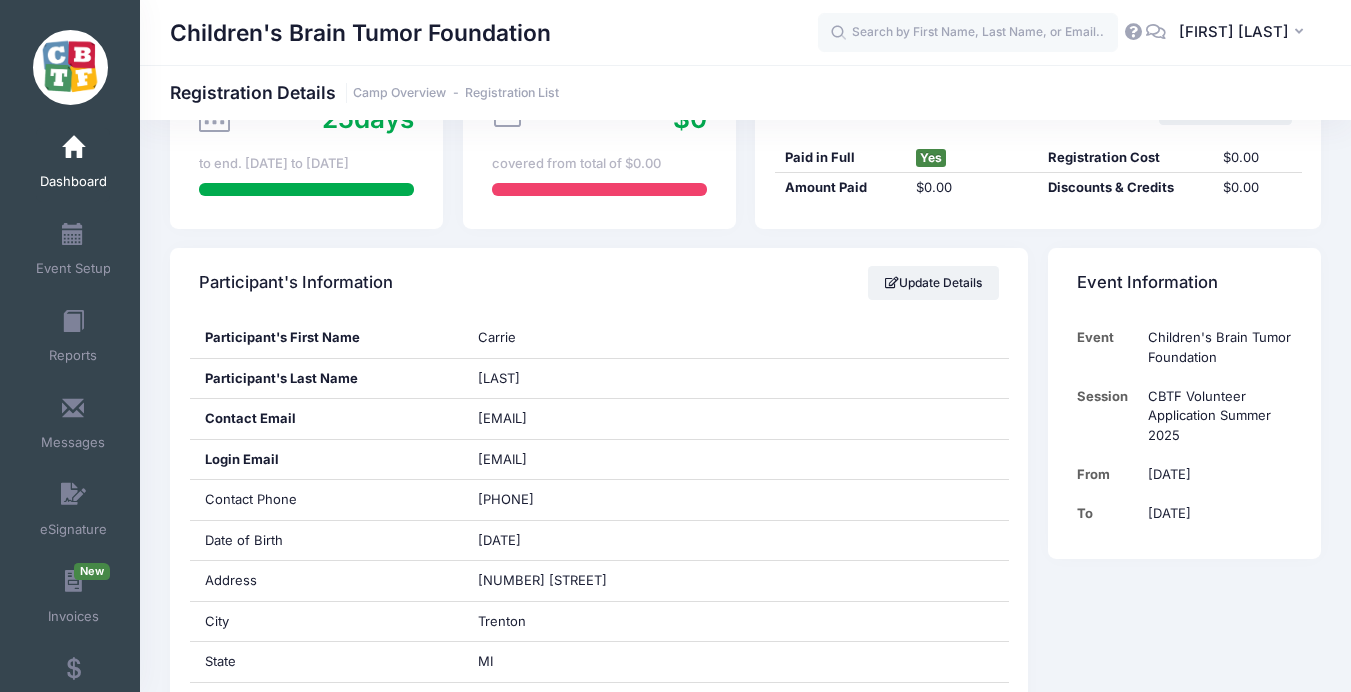 scroll, scrollTop: 0, scrollLeft: 0, axis: both 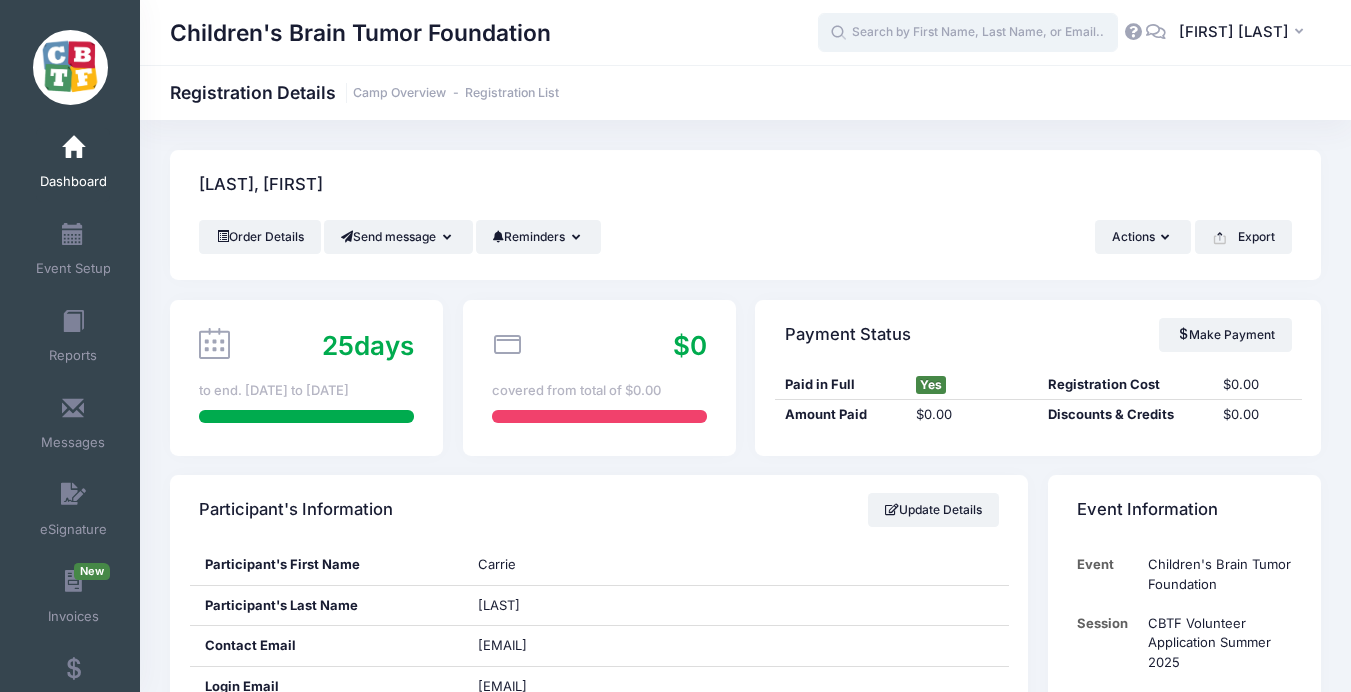 click at bounding box center (968, 33) 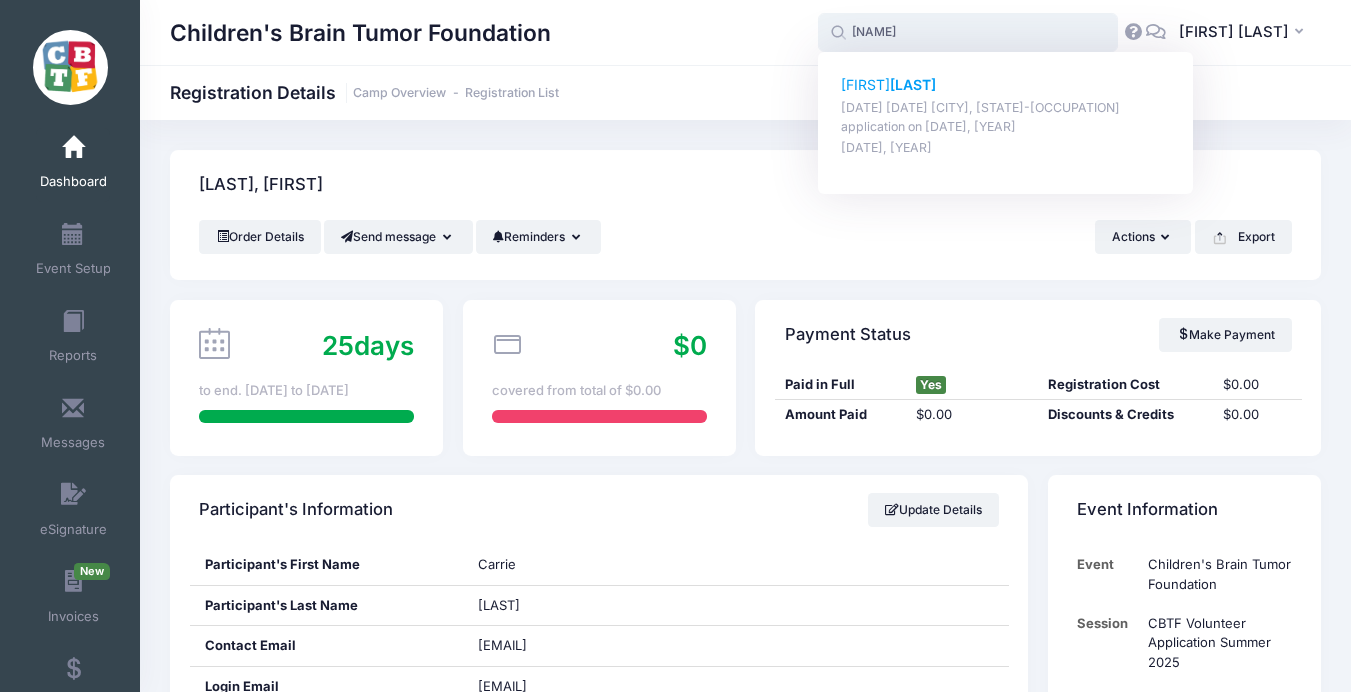 click on "[LAST]" at bounding box center [913, 84] 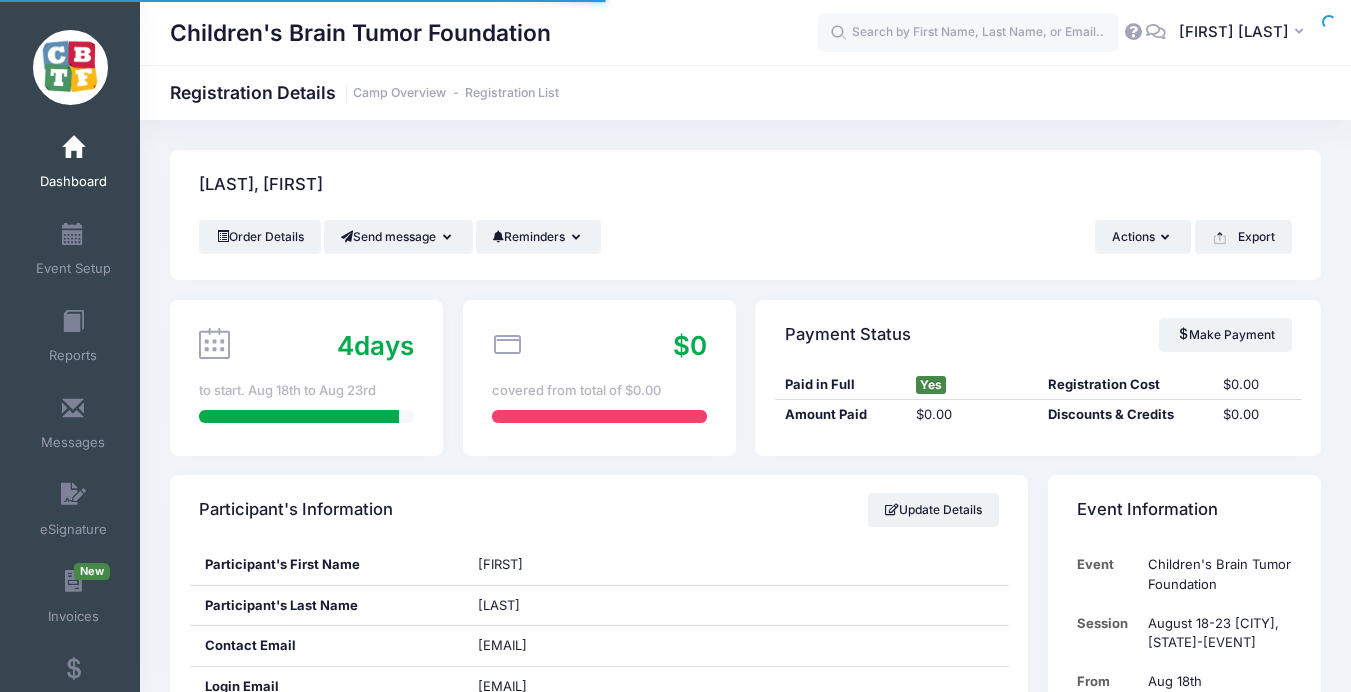scroll, scrollTop: 154, scrollLeft: 0, axis: vertical 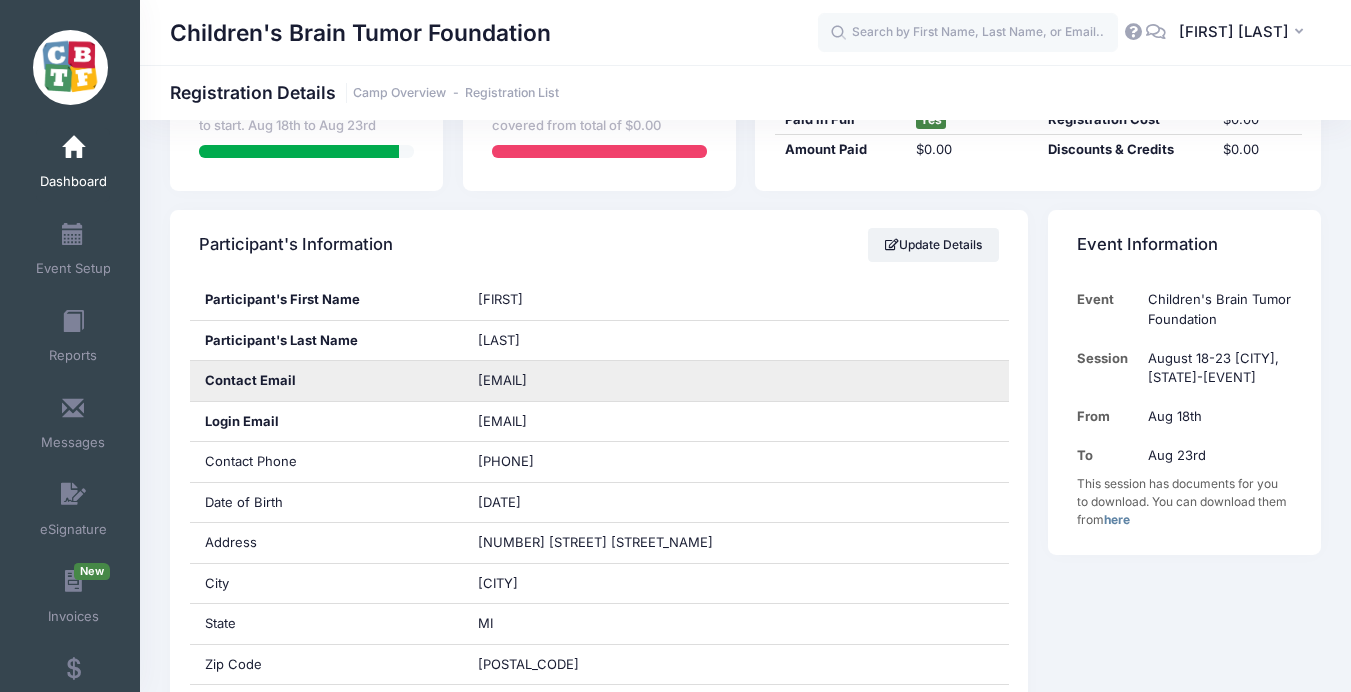 drag, startPoint x: 657, startPoint y: 372, endPoint x: 469, endPoint y: 375, distance: 188.02394 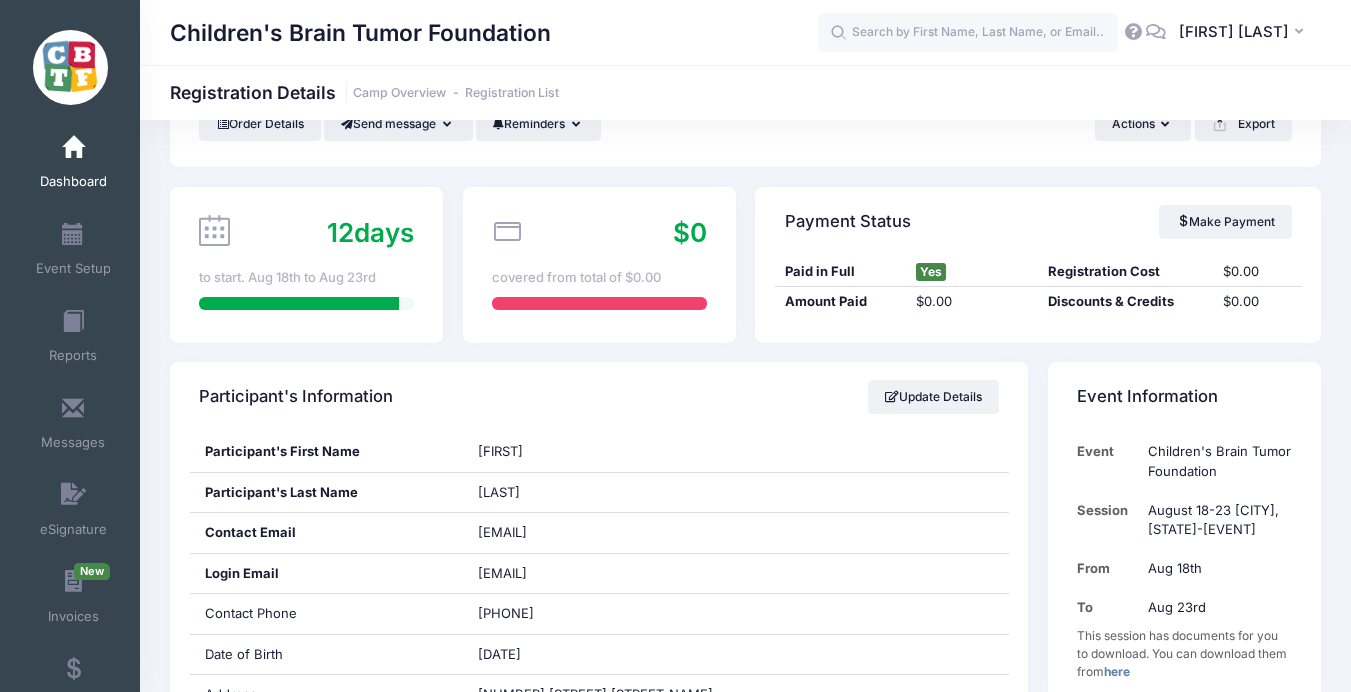 scroll, scrollTop: 0, scrollLeft: 0, axis: both 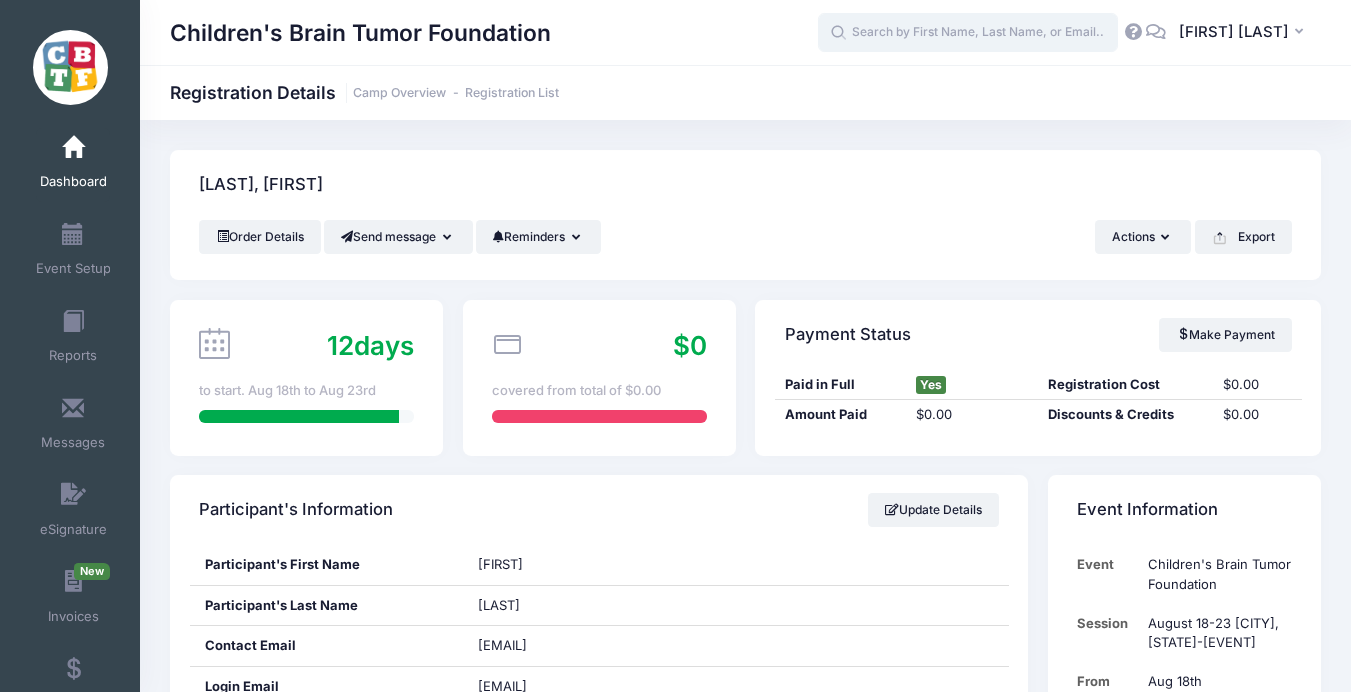 click at bounding box center [968, 33] 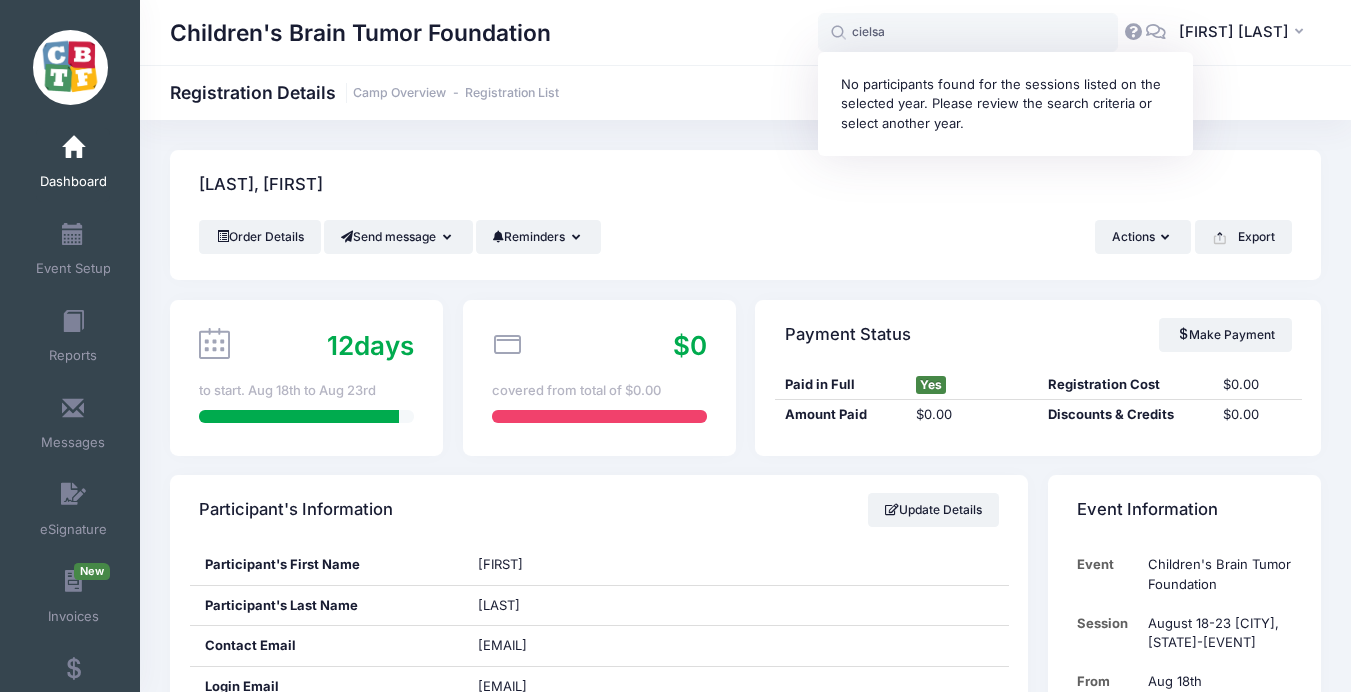 click on "Buckner, Nicolas" at bounding box center [745, 185] 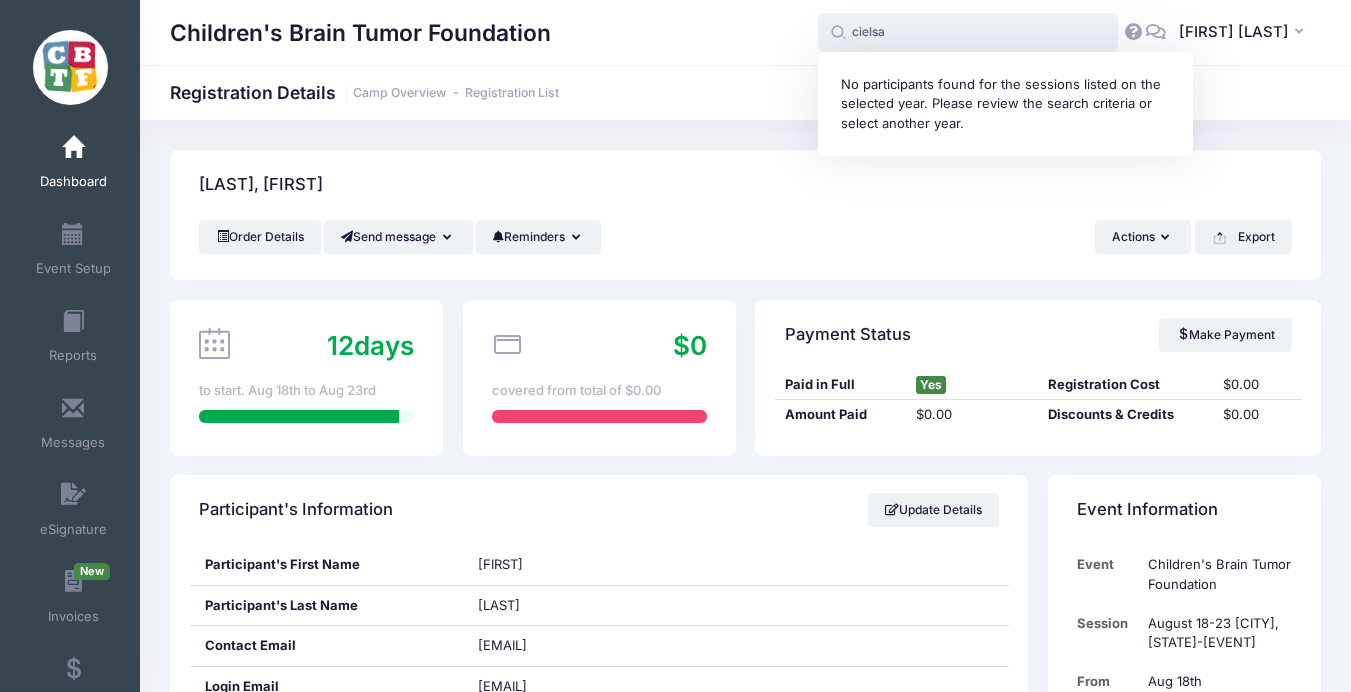 drag, startPoint x: 952, startPoint y: 35, endPoint x: 778, endPoint y: 37, distance: 174.01149 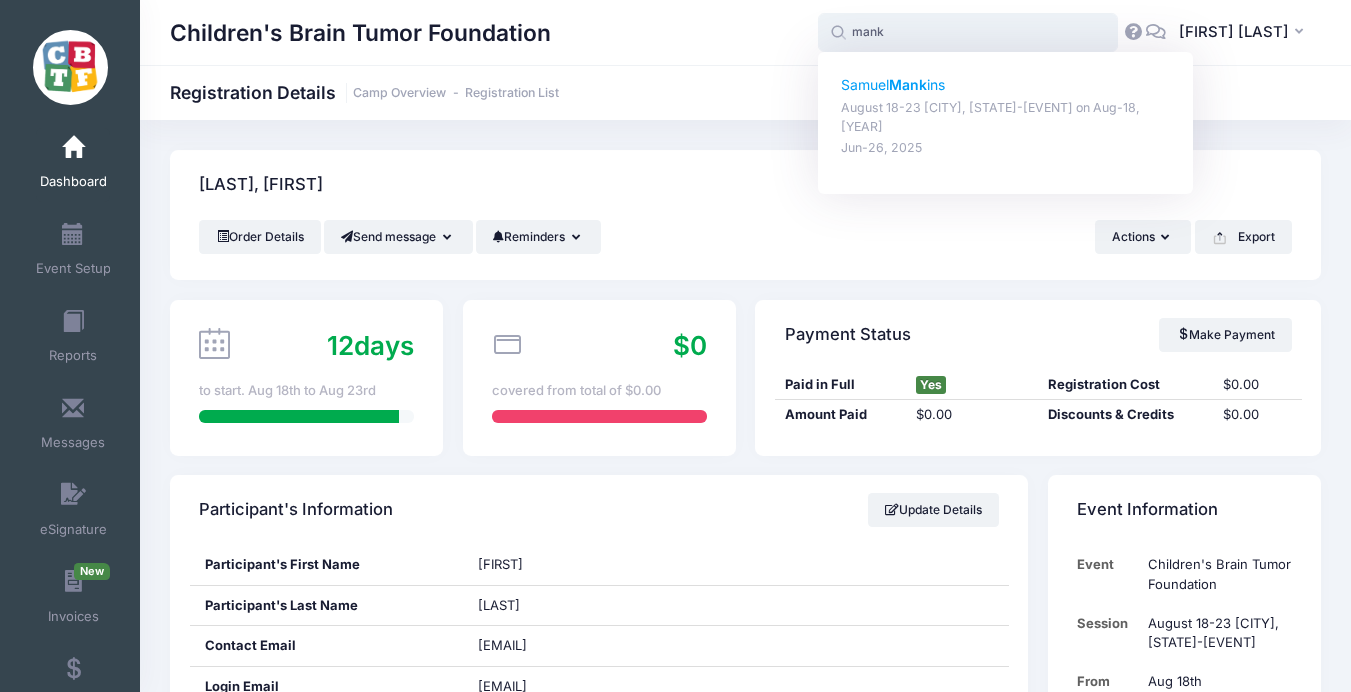 click on "Samuel  Mank ins" at bounding box center [1006, 85] 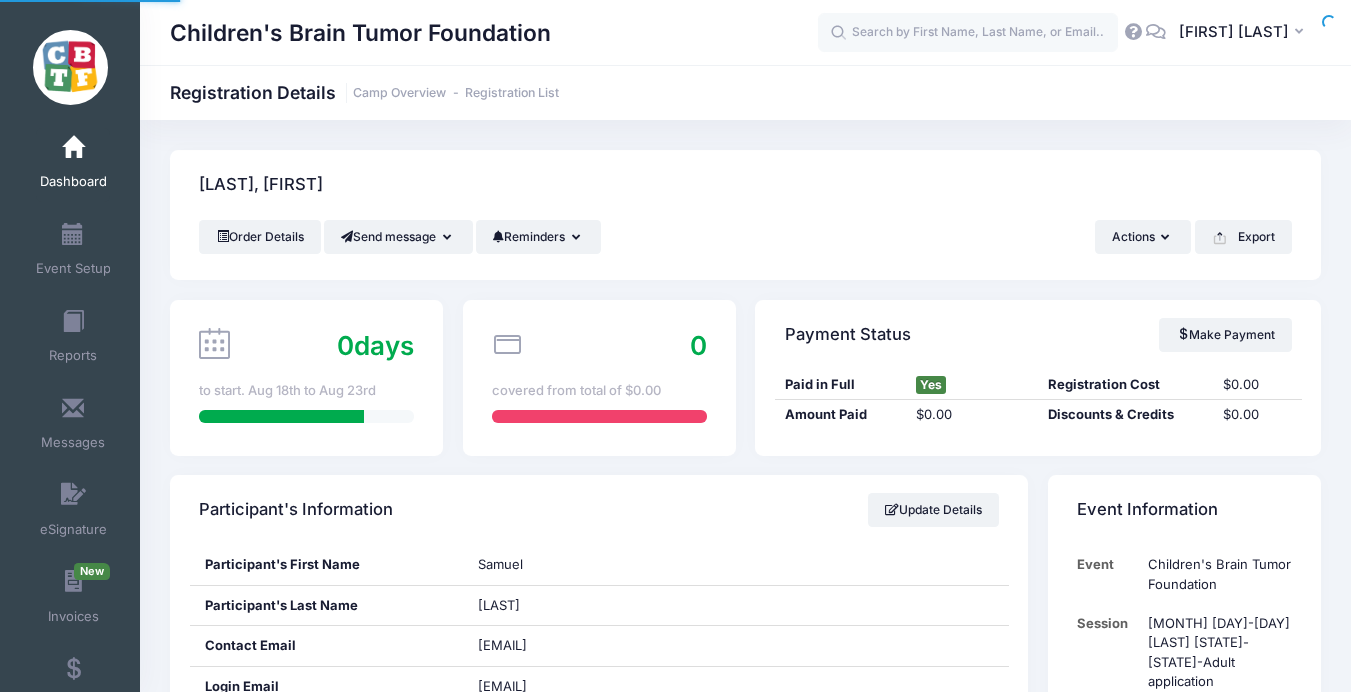 scroll, scrollTop: 59, scrollLeft: 0, axis: vertical 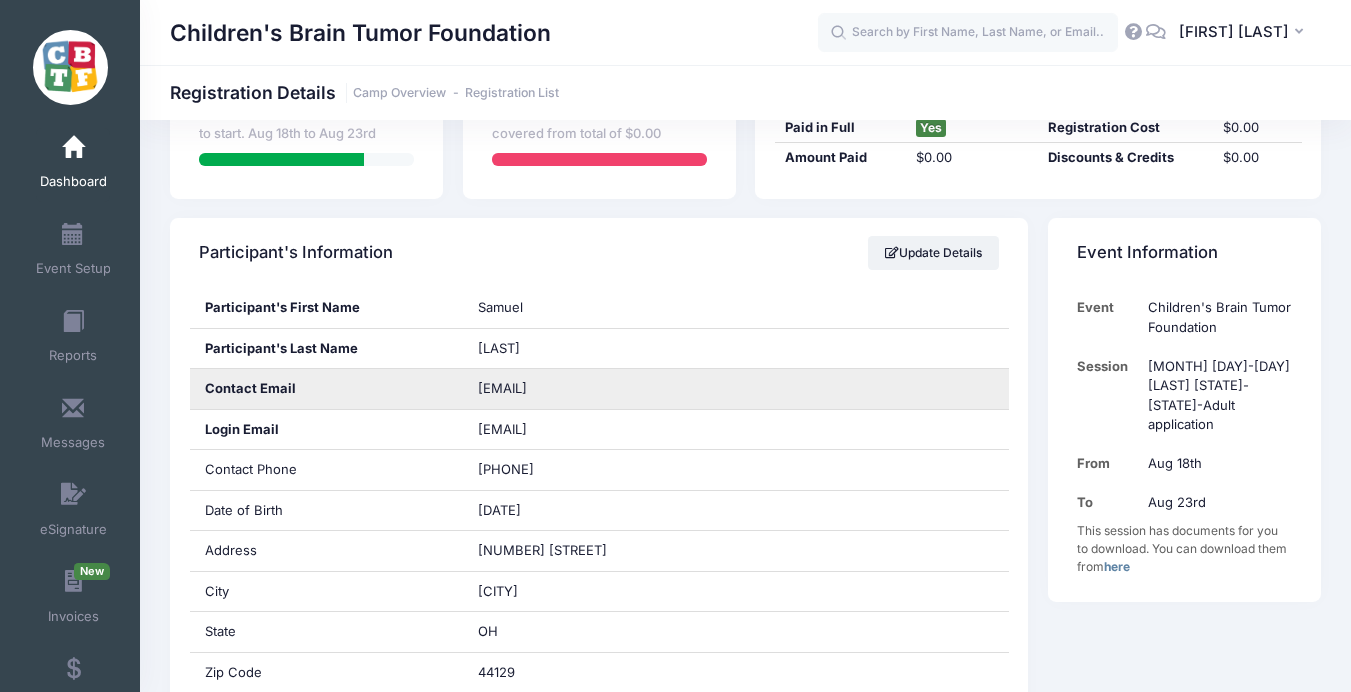 drag, startPoint x: 682, startPoint y: 387, endPoint x: 443, endPoint y: 386, distance: 239.00209 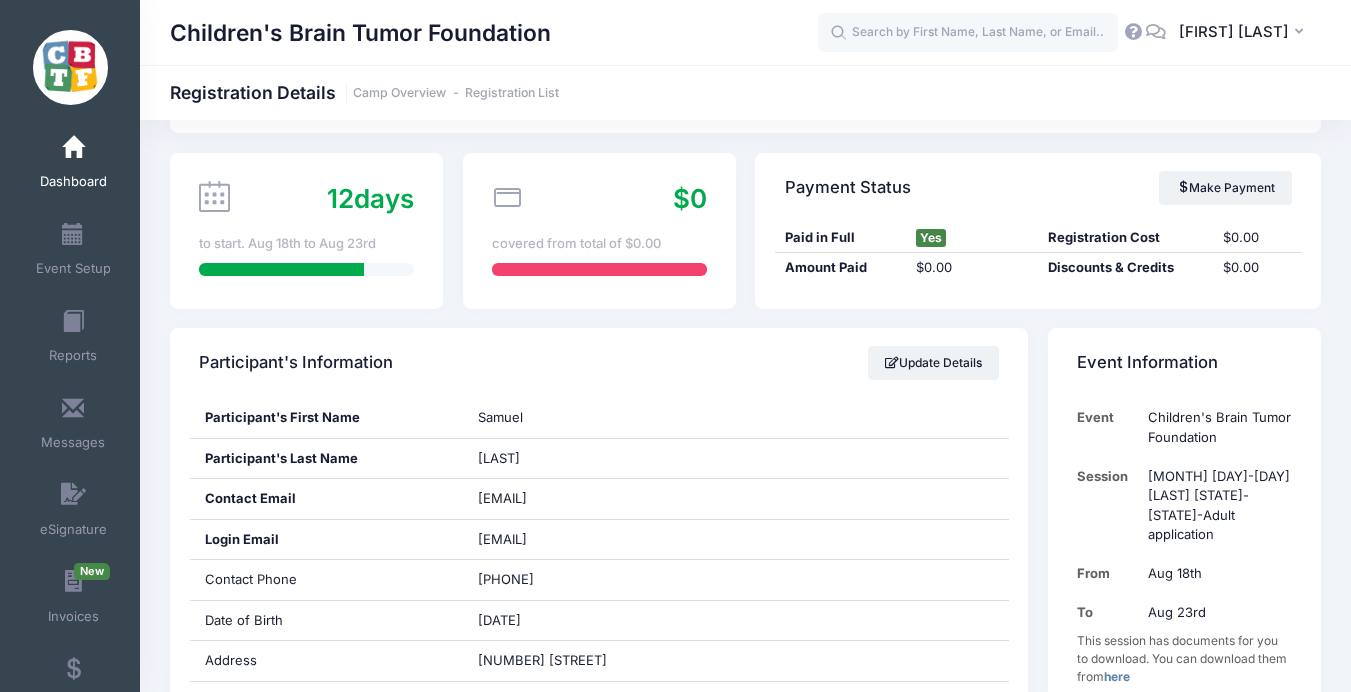 scroll, scrollTop: 73, scrollLeft: 0, axis: vertical 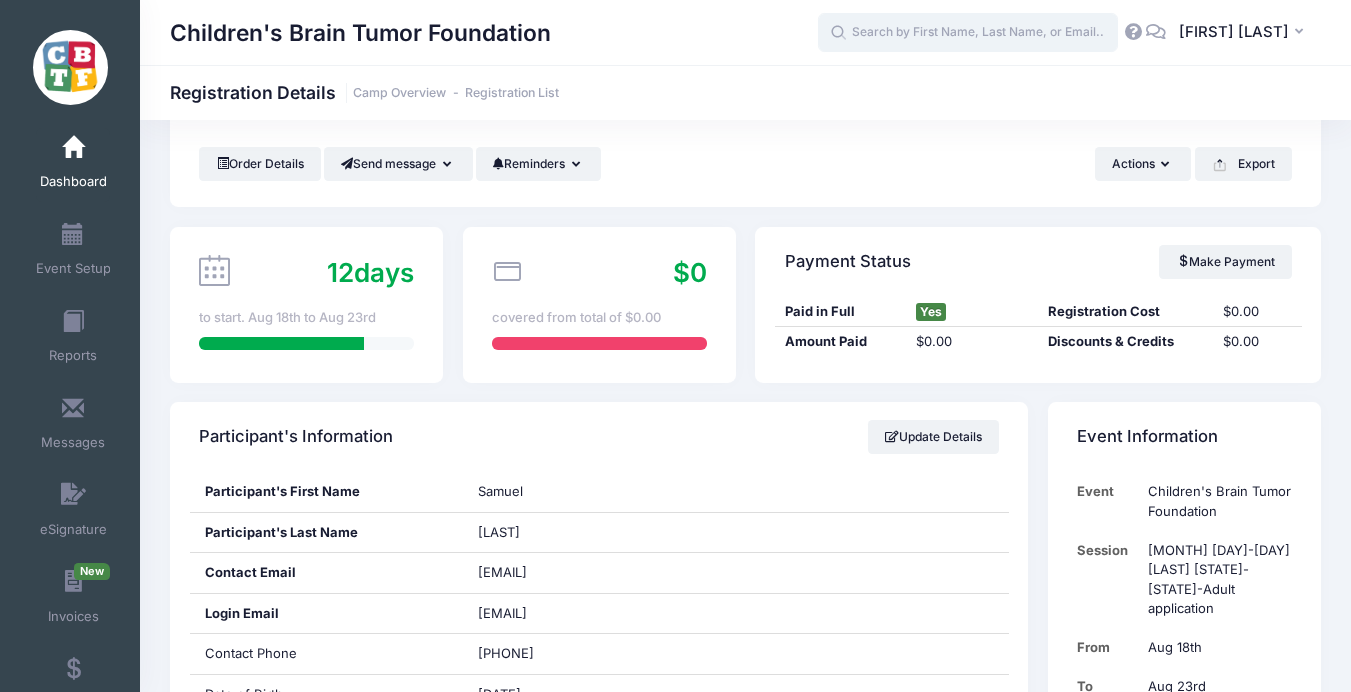 click at bounding box center (968, 33) 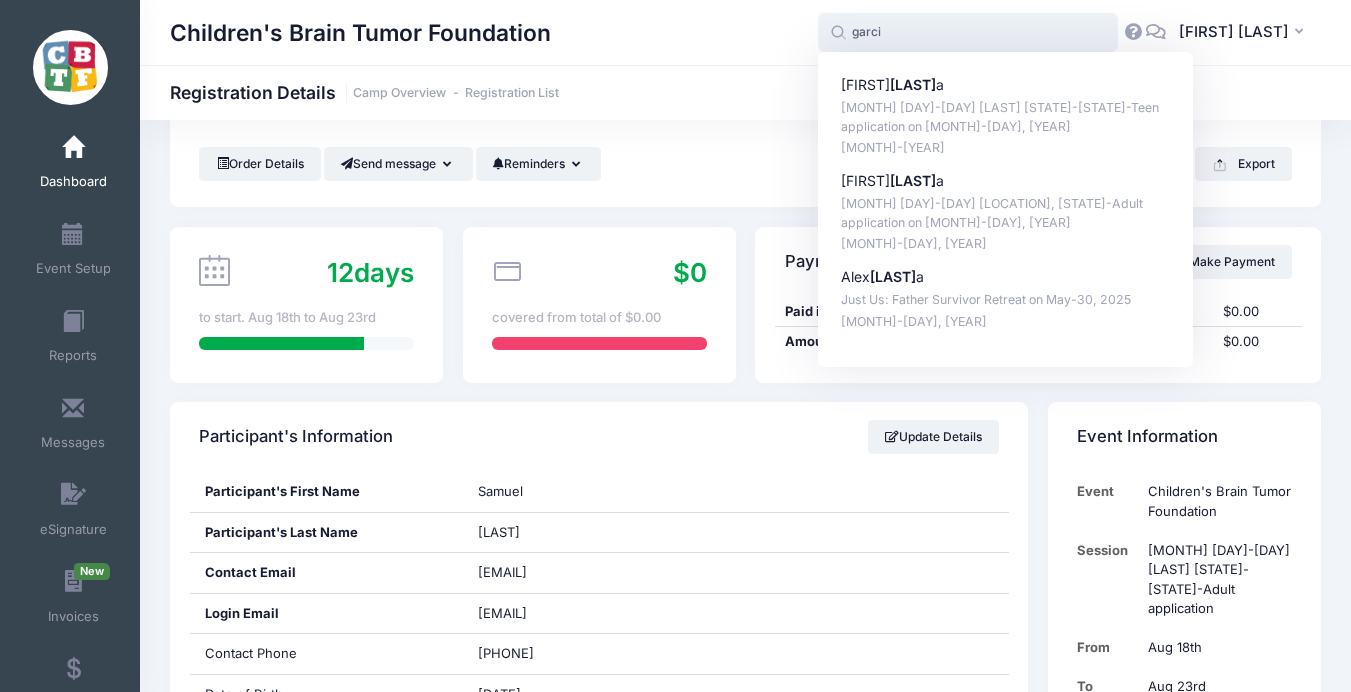 click on "[MONTH] [DAY]-[DAY] [LAST] [STATE]-[STATE]-Teen application on [MONTH]-[DAY], [YEAR]" at bounding box center (1006, 117) 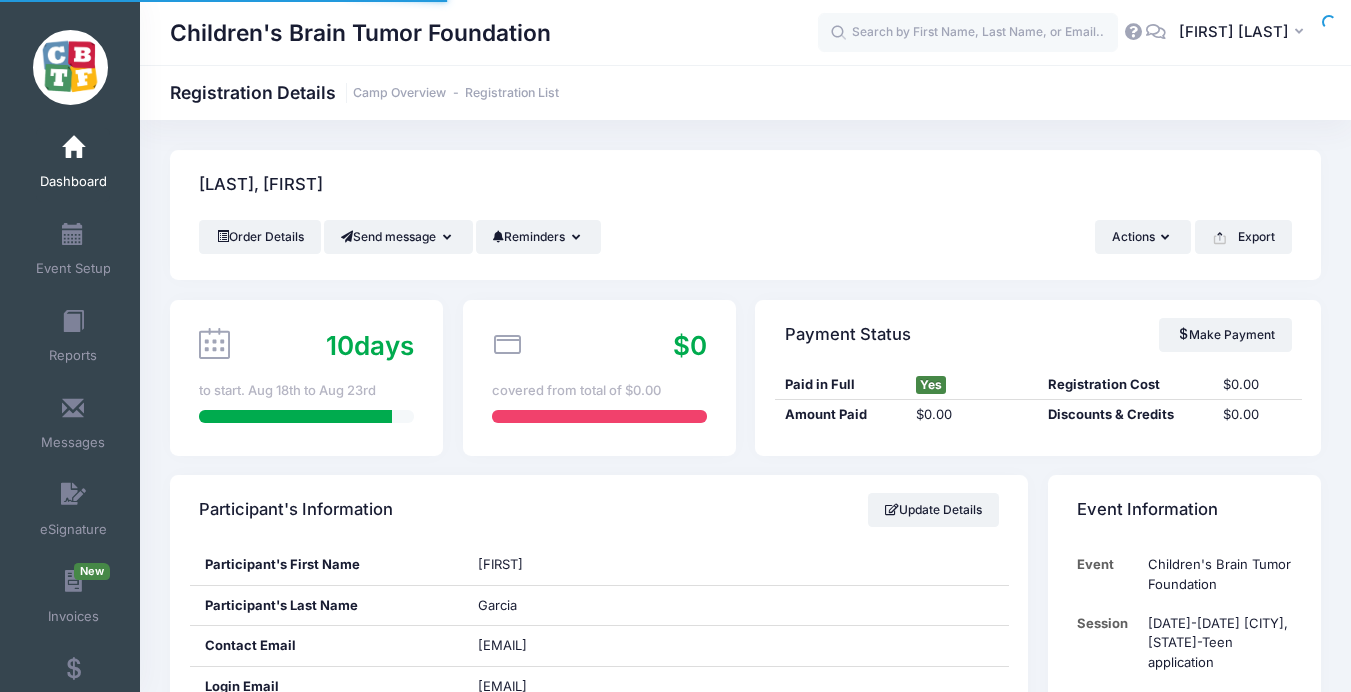 scroll, scrollTop: 286, scrollLeft: 0, axis: vertical 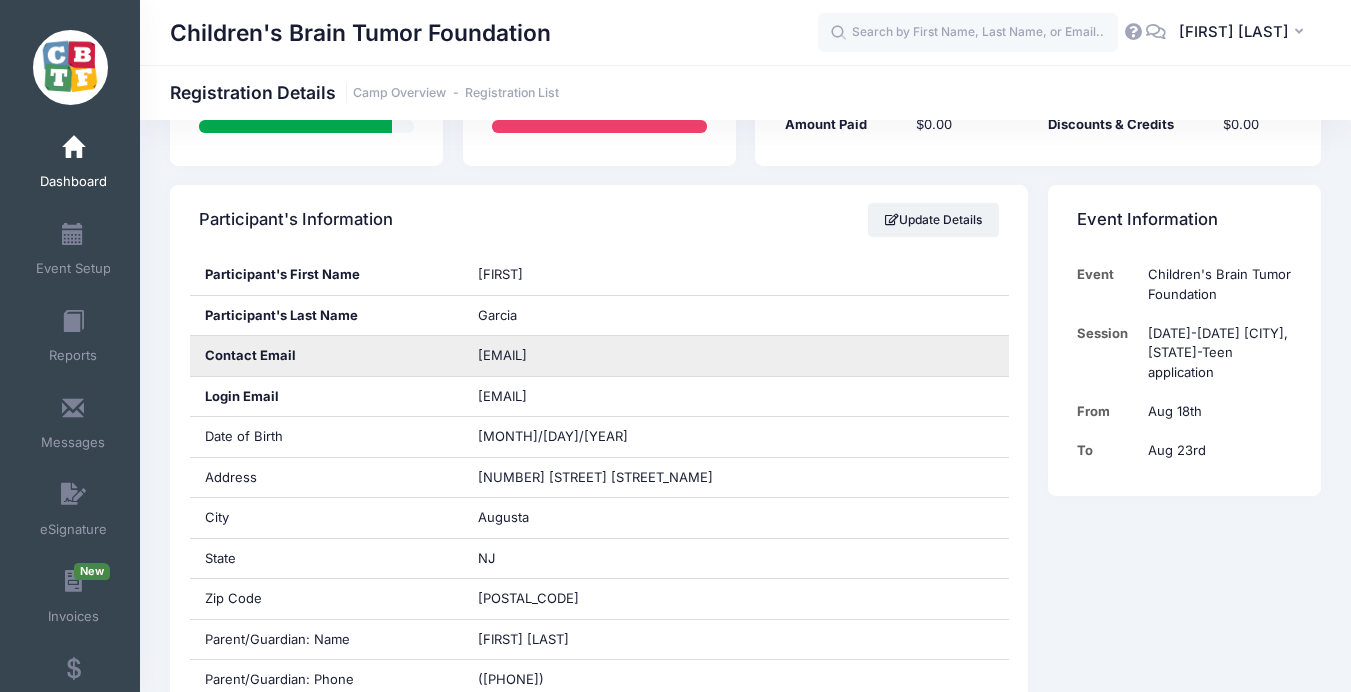 drag, startPoint x: 689, startPoint y: 354, endPoint x: 470, endPoint y: 347, distance: 219.11185 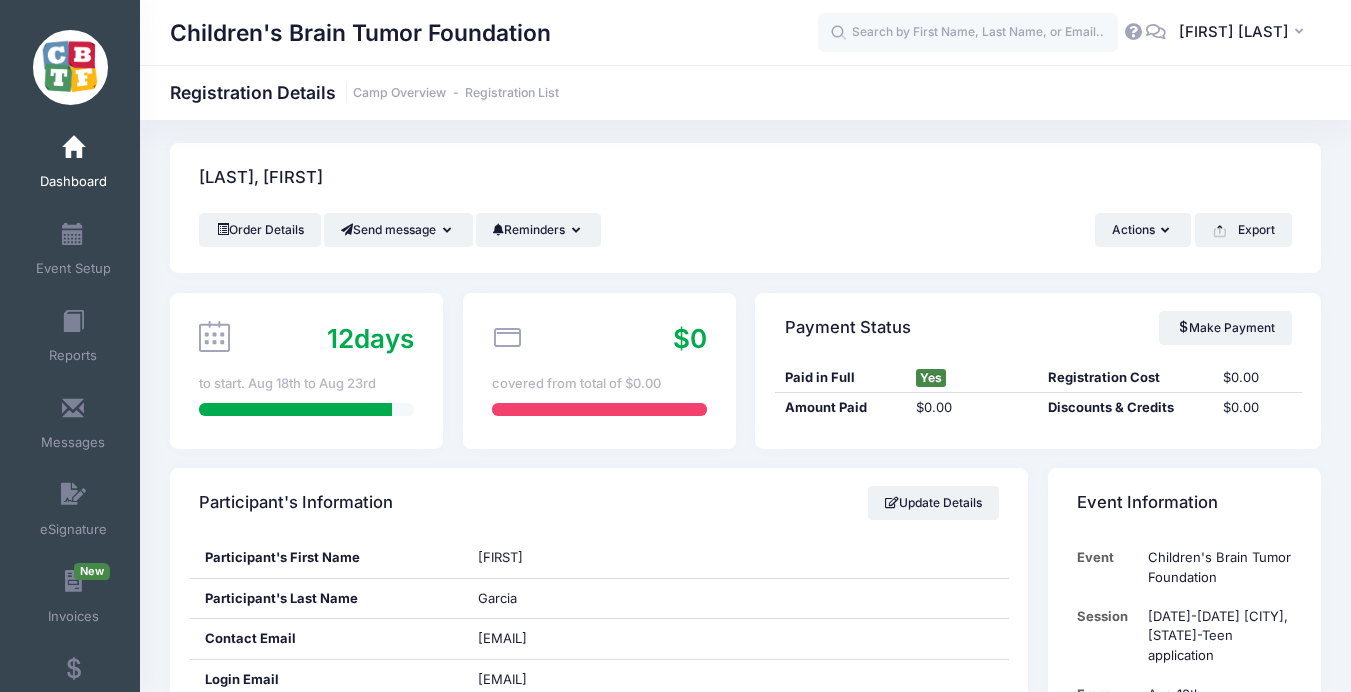 scroll, scrollTop: 0, scrollLeft: 0, axis: both 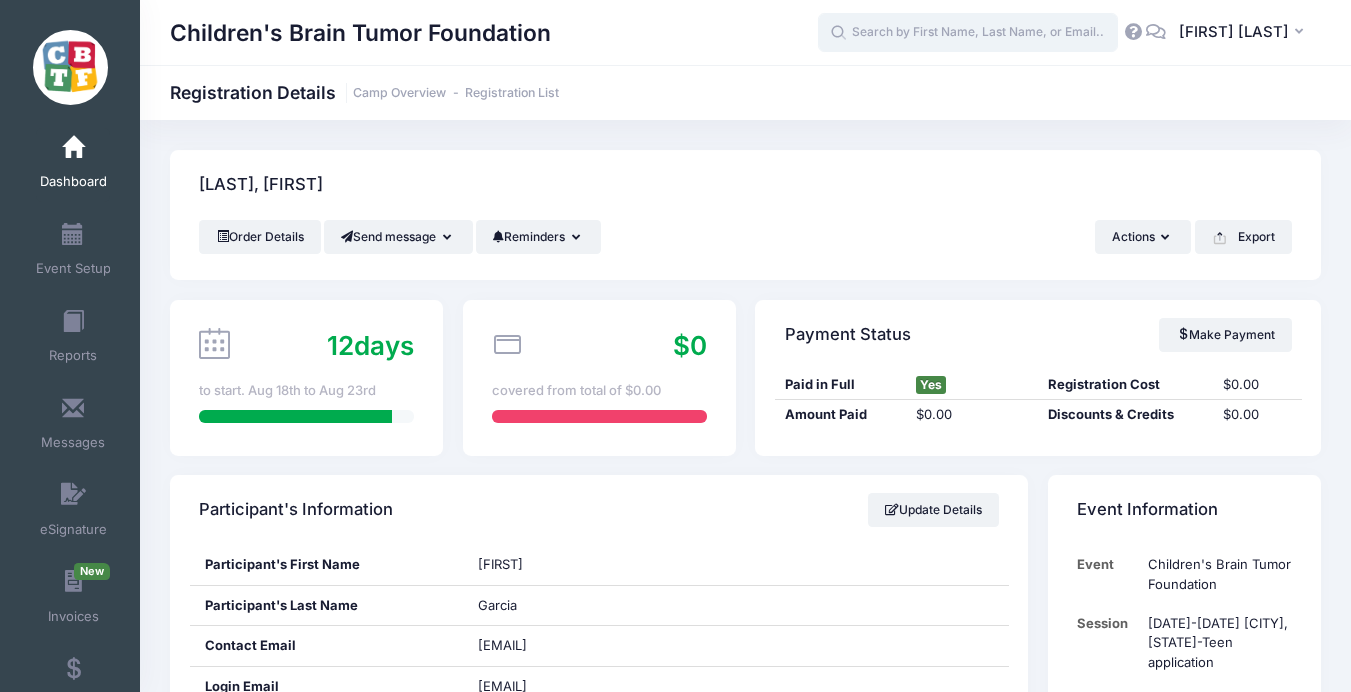 click at bounding box center [968, 33] 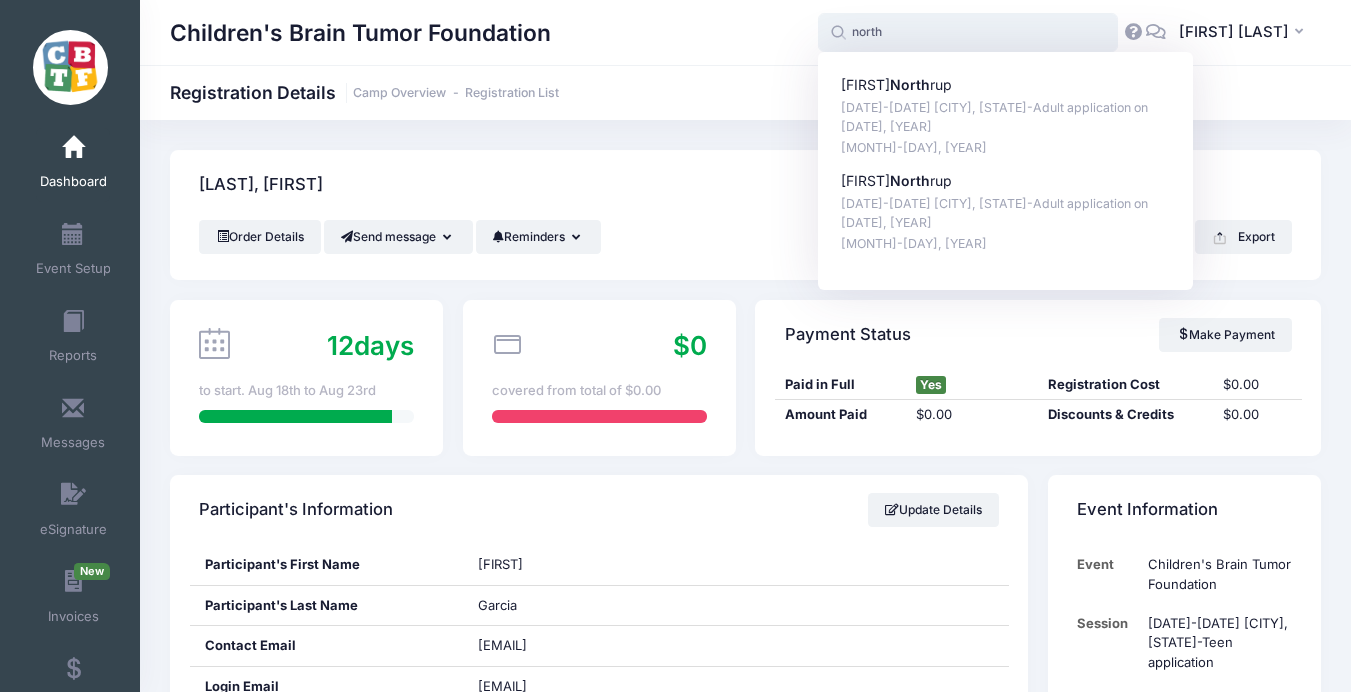 click on "[DATE]-[DATE] [CITY], [STATE]-Adult application on [DATE]" at bounding box center (1006, 117) 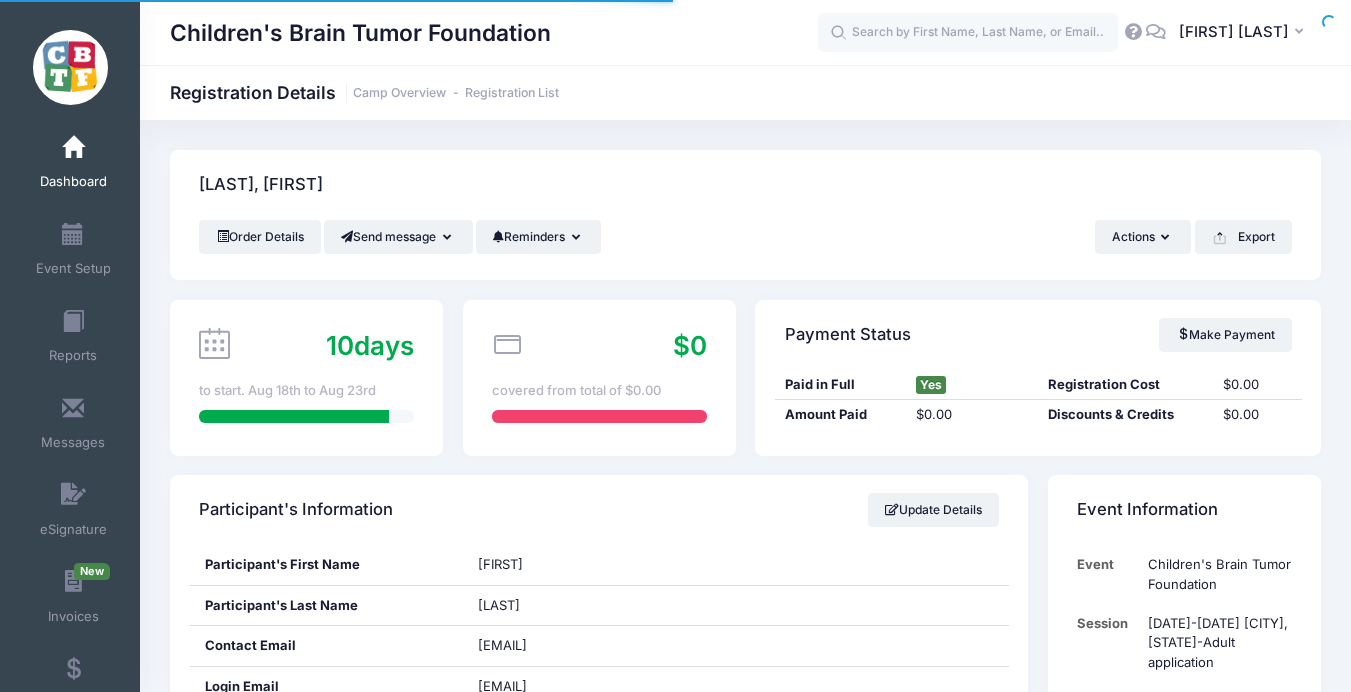 scroll, scrollTop: 322, scrollLeft: 0, axis: vertical 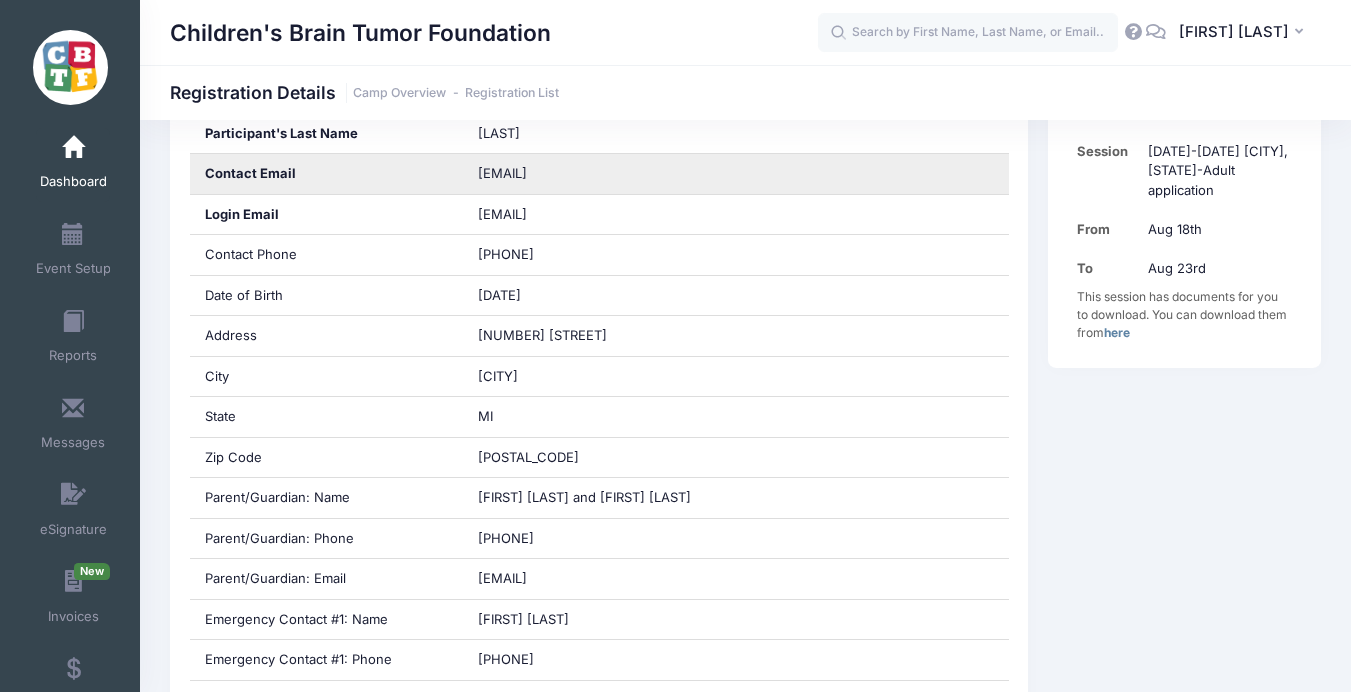 drag, startPoint x: 710, startPoint y: 174, endPoint x: 474, endPoint y: 167, distance: 236.10379 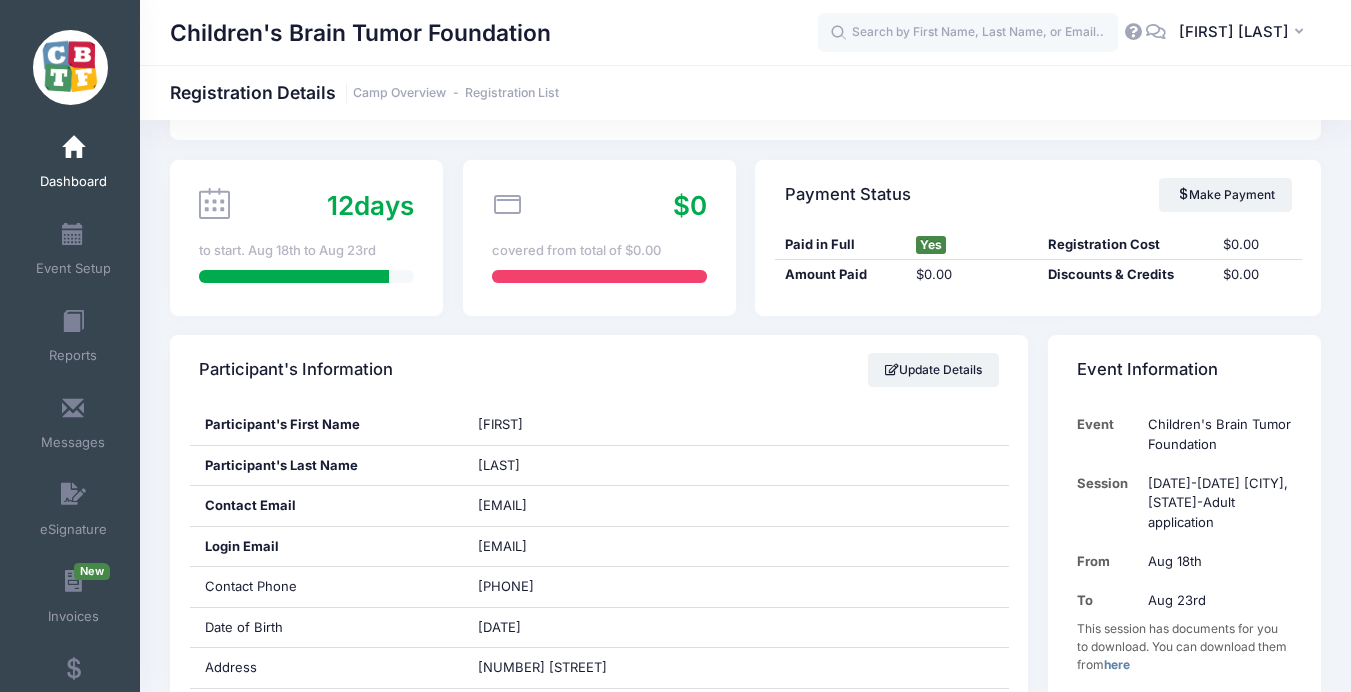 scroll, scrollTop: 0, scrollLeft: 0, axis: both 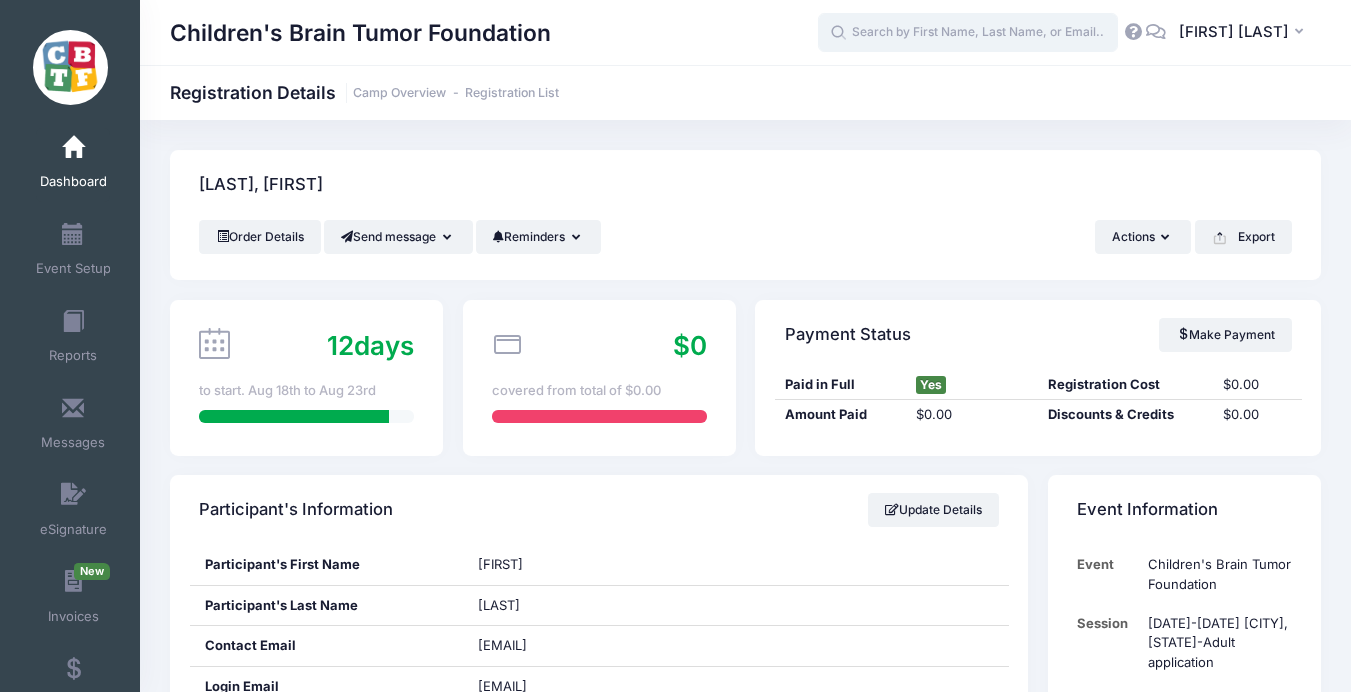 click at bounding box center [968, 33] 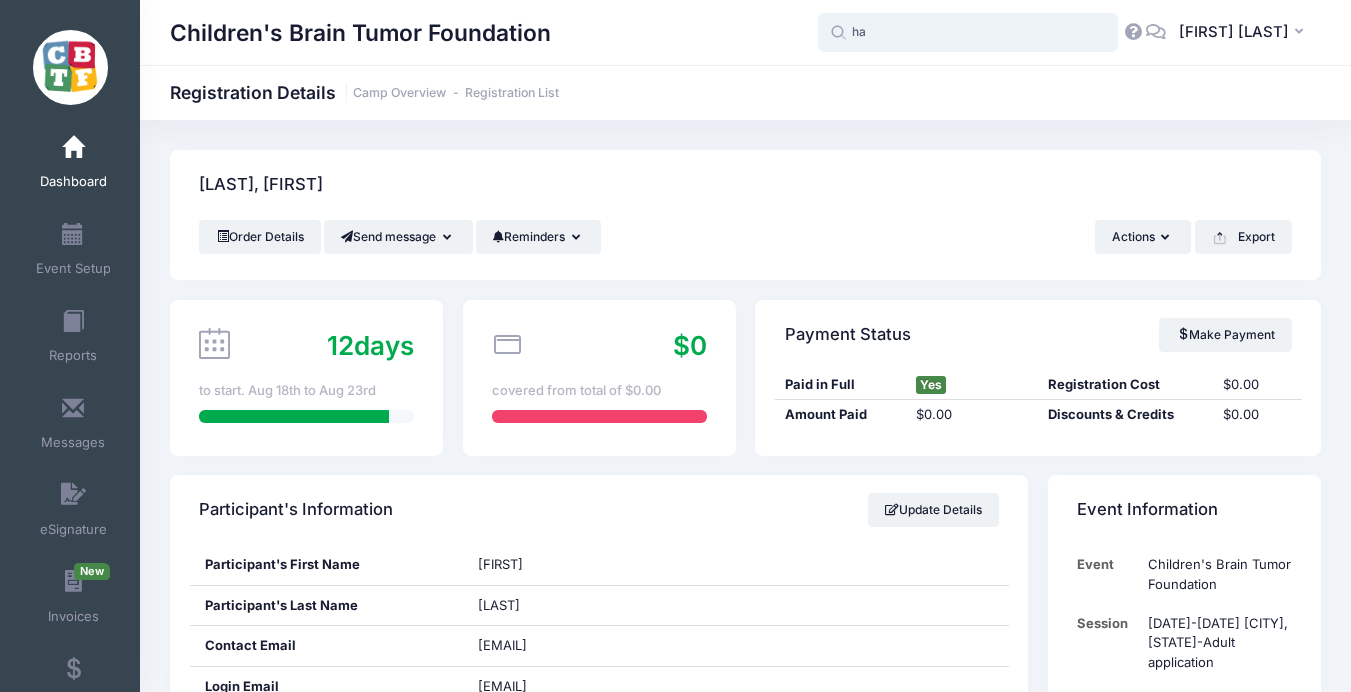 type on "h" 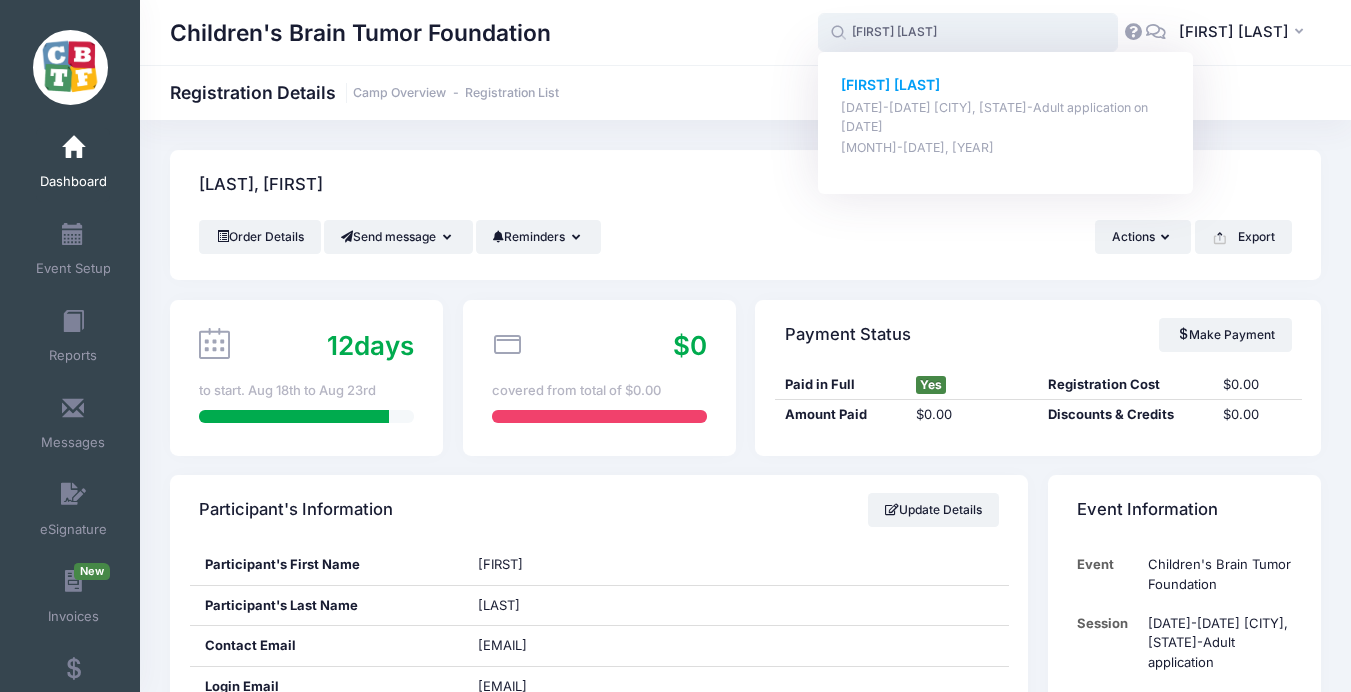 click on "[FIRST] [LAST]" at bounding box center [1006, 85] 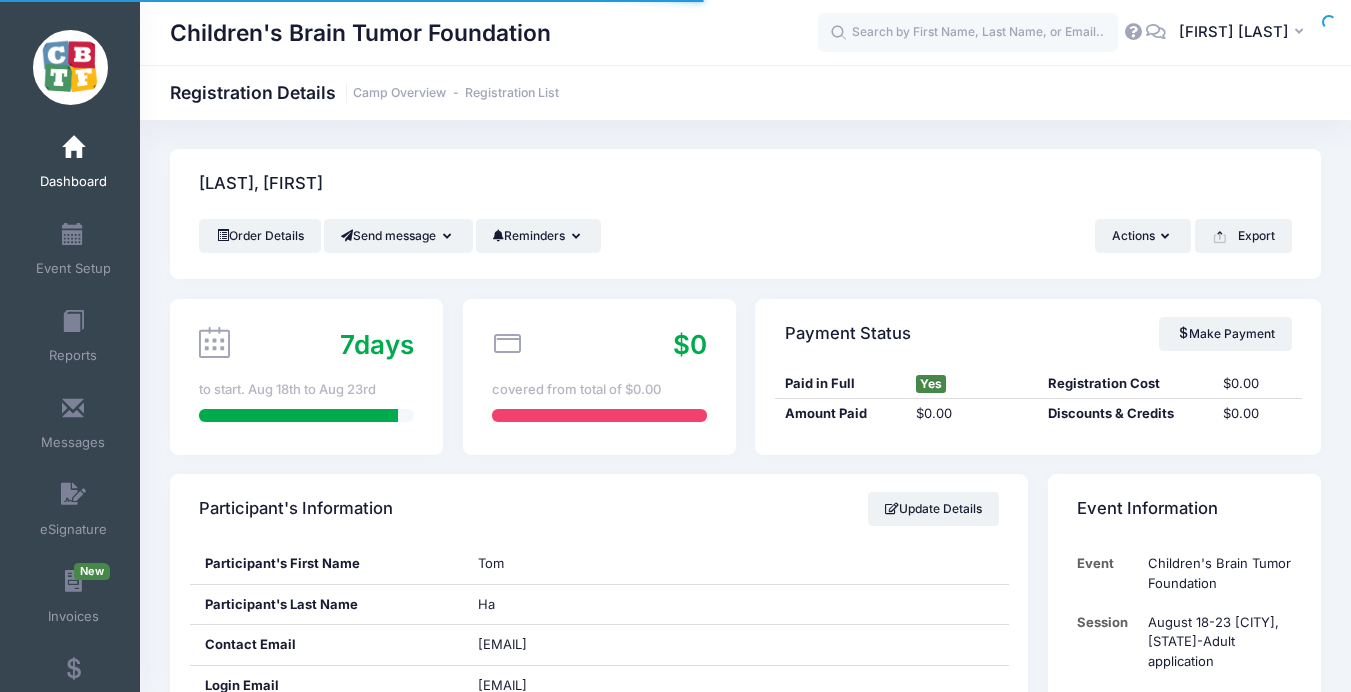 scroll, scrollTop: 257, scrollLeft: 0, axis: vertical 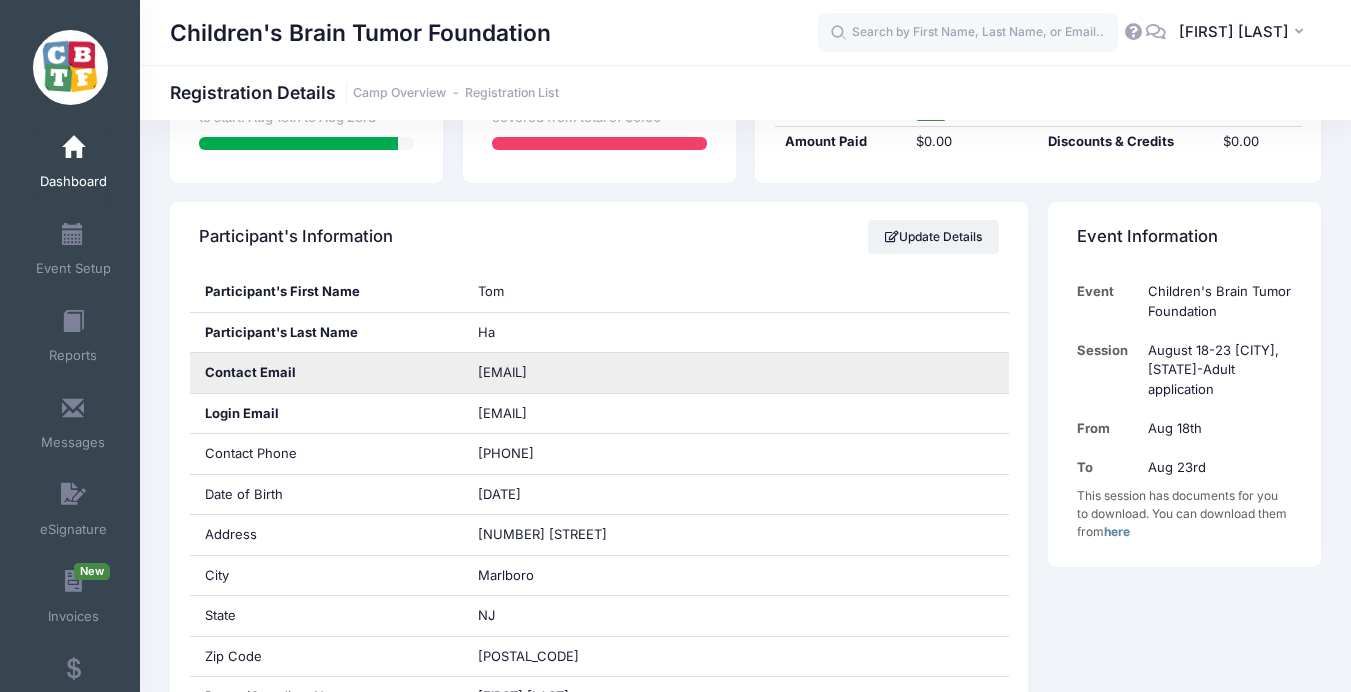 drag, startPoint x: 644, startPoint y: 373, endPoint x: 449, endPoint y: 370, distance: 195.02307 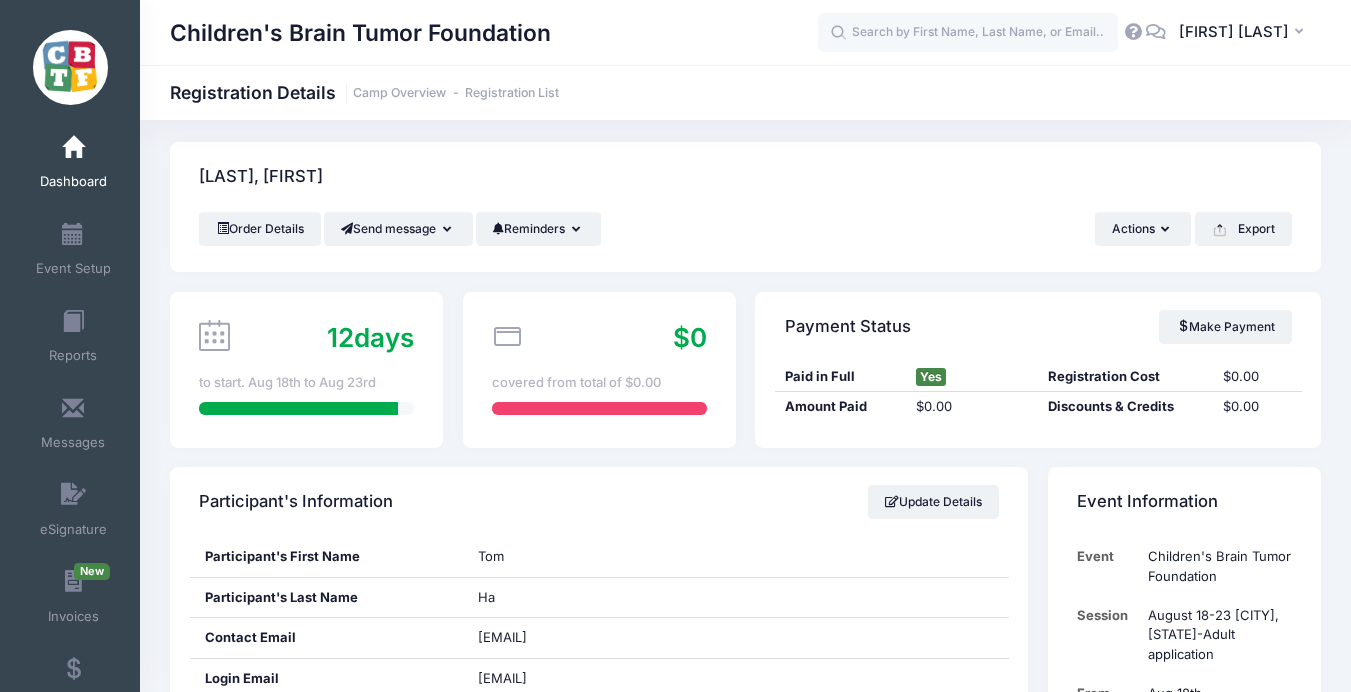 scroll, scrollTop: 0, scrollLeft: 0, axis: both 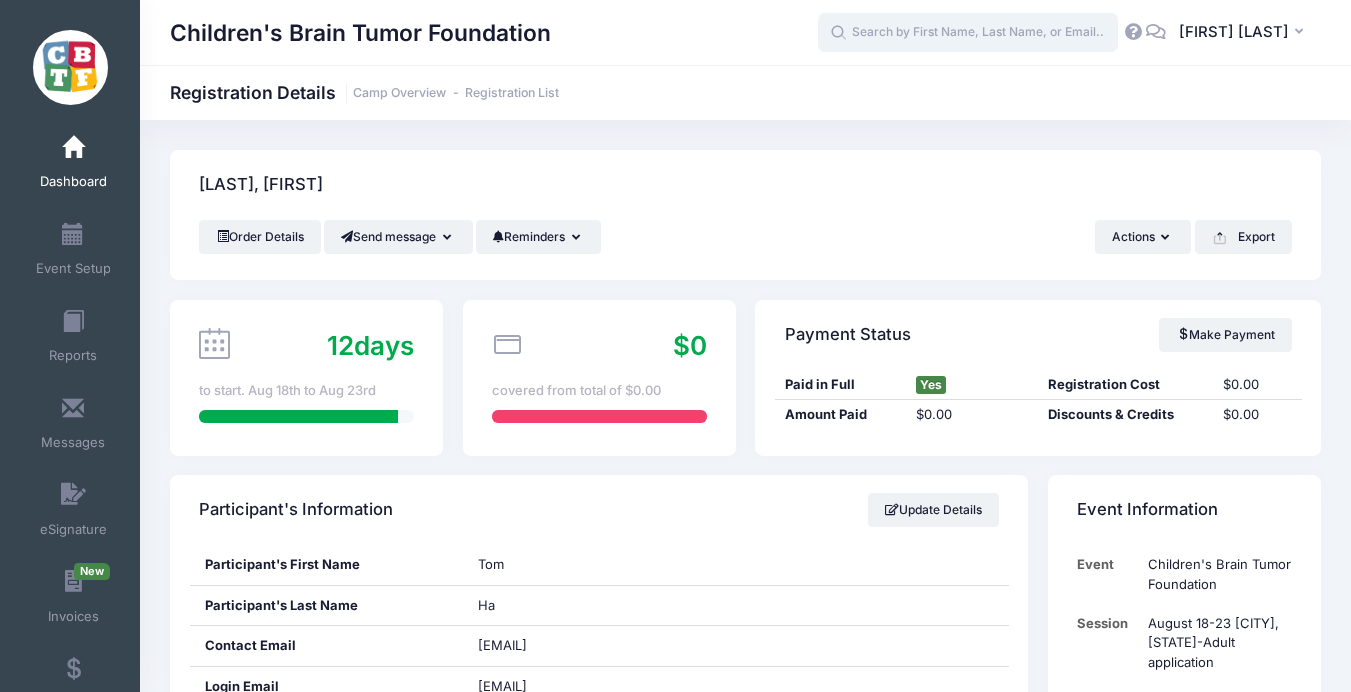 click at bounding box center [968, 33] 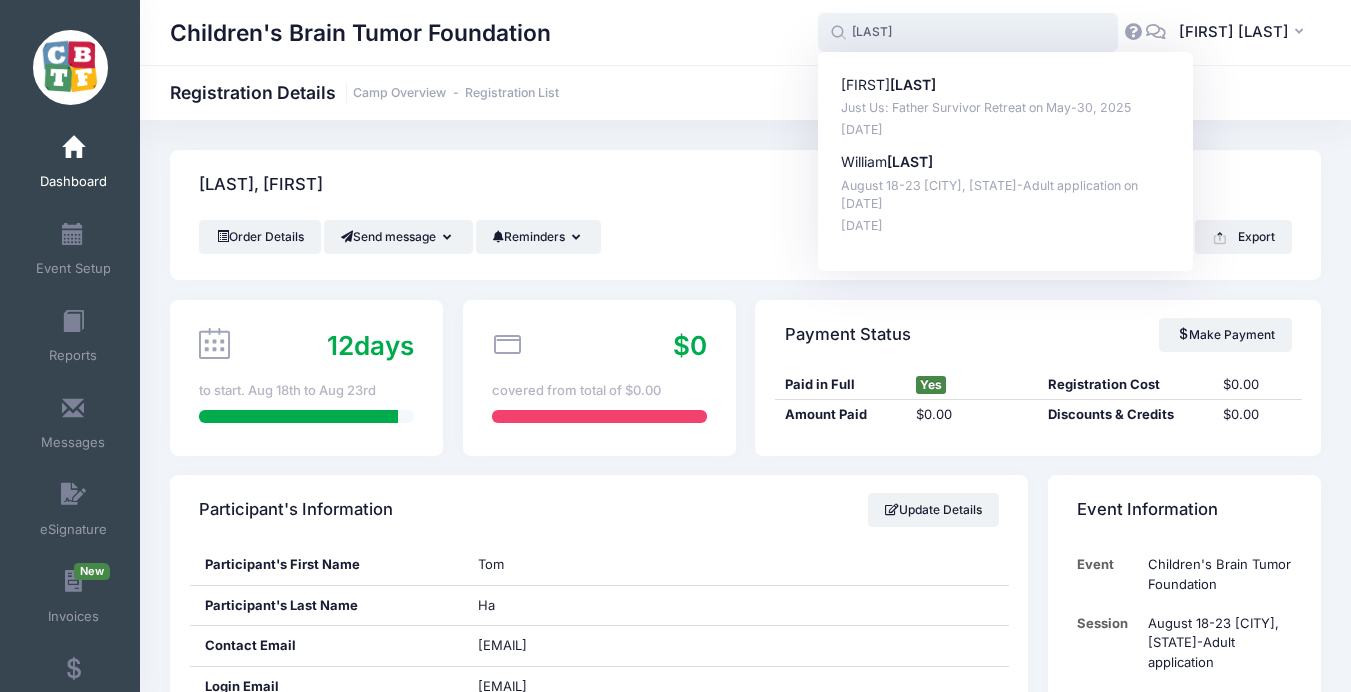click on "William  Mumford" at bounding box center (1006, 162) 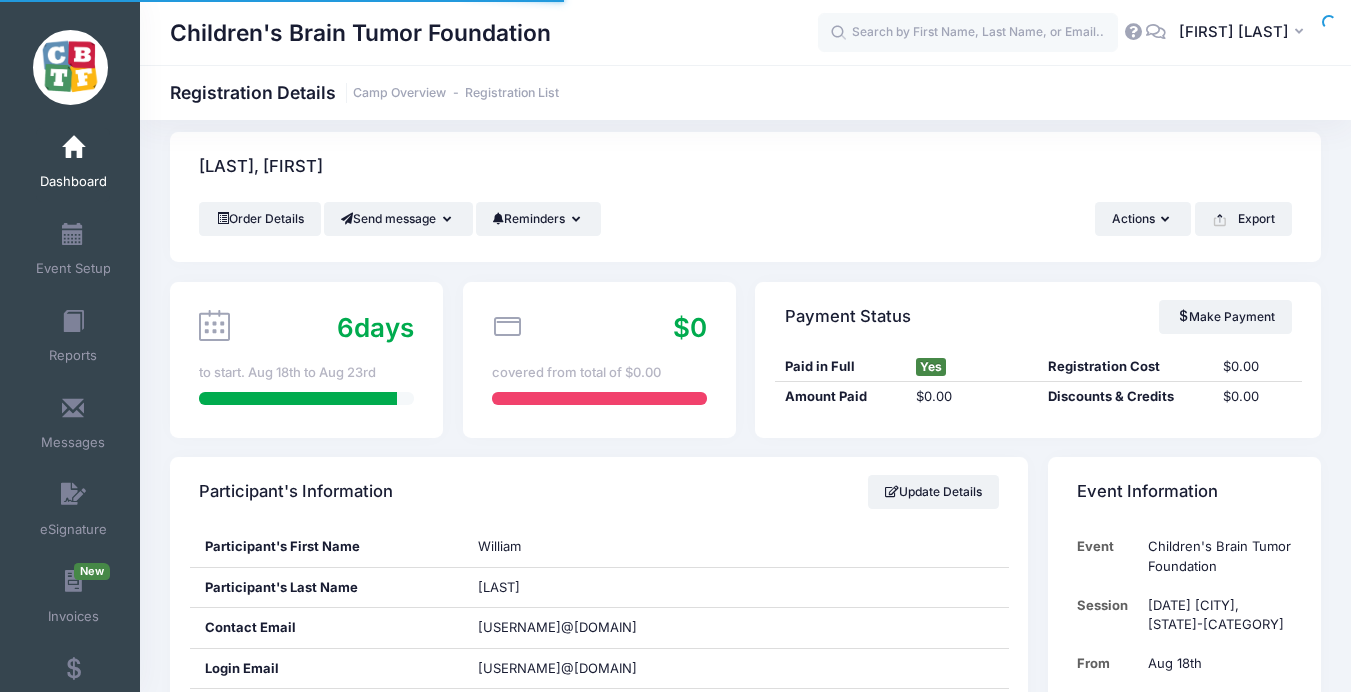 scroll, scrollTop: 155, scrollLeft: 0, axis: vertical 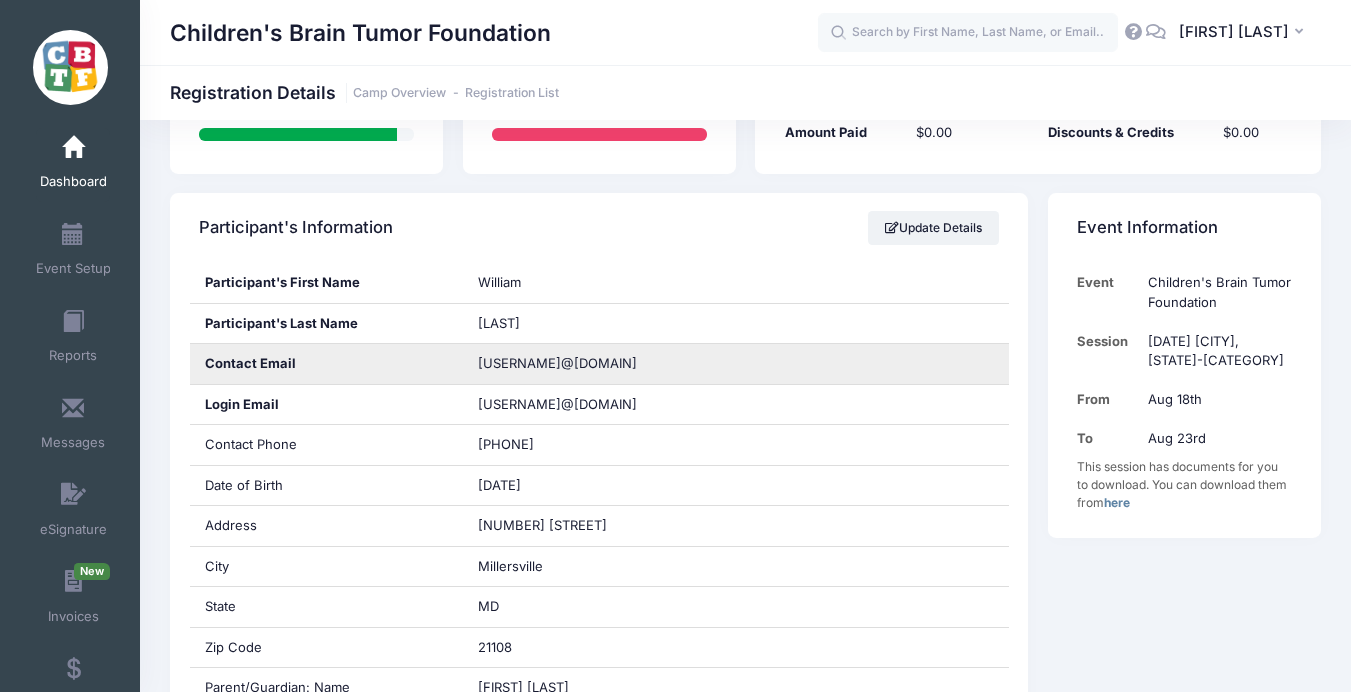 drag, startPoint x: 679, startPoint y: 364, endPoint x: 471, endPoint y: 364, distance: 208 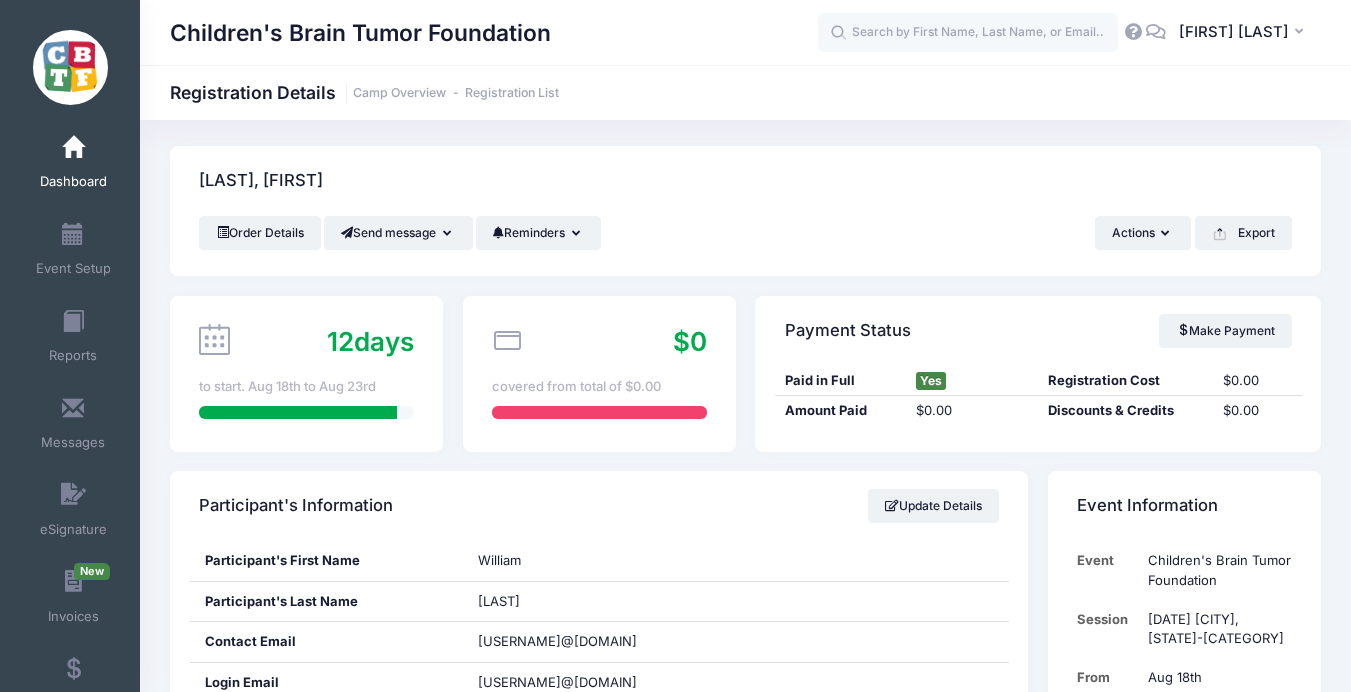 scroll, scrollTop: 0, scrollLeft: 0, axis: both 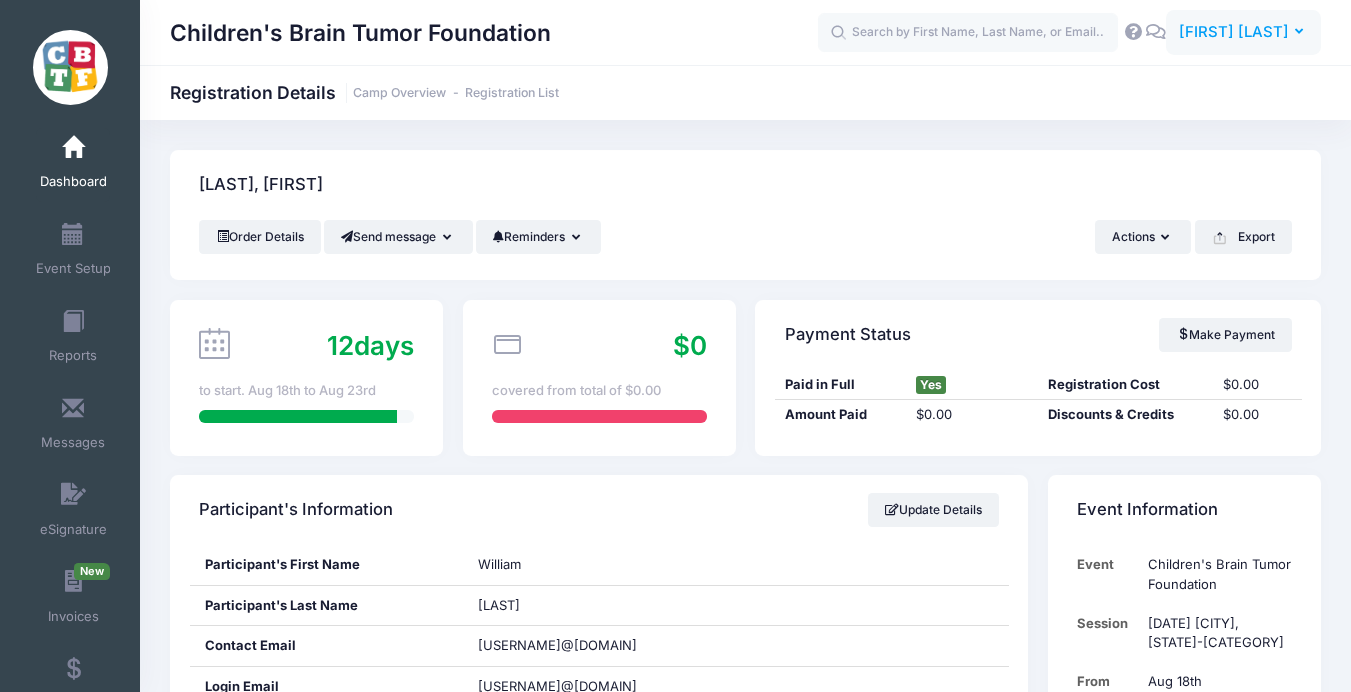 click on "[FIRST] [LAST]" at bounding box center [1234, 32] 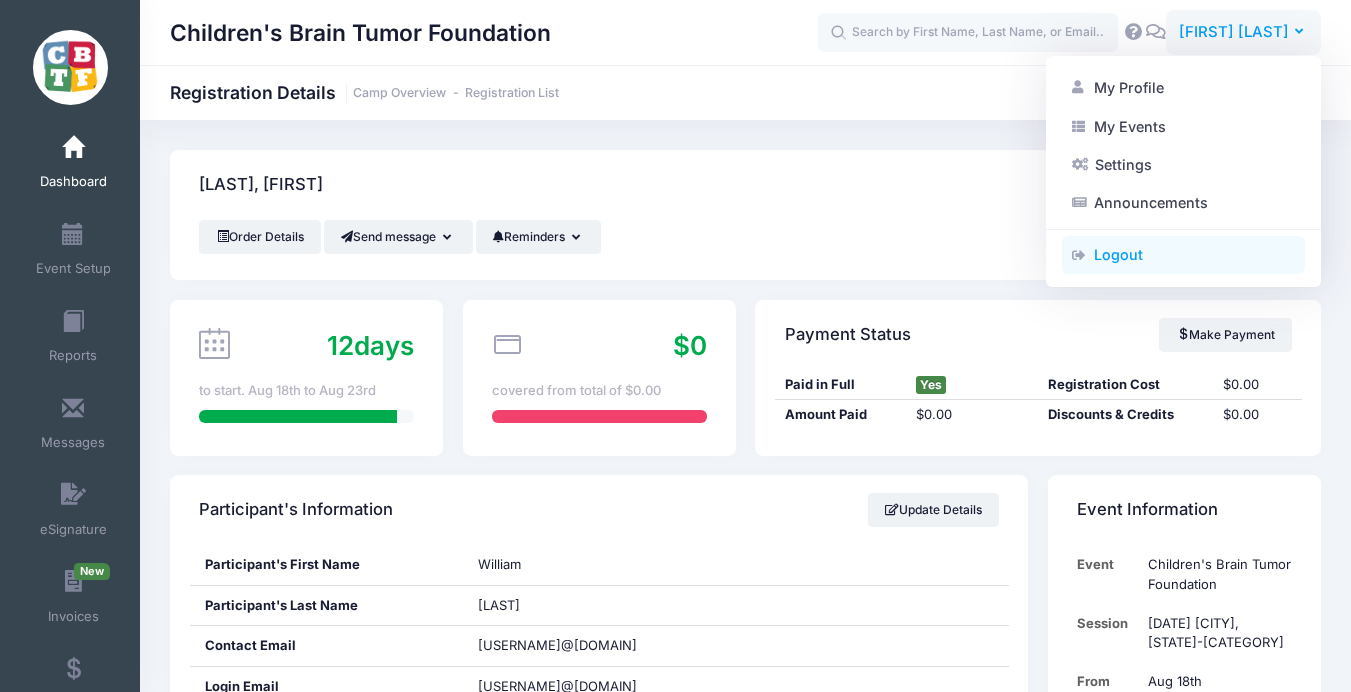 click on "Logout" at bounding box center [1183, 255] 